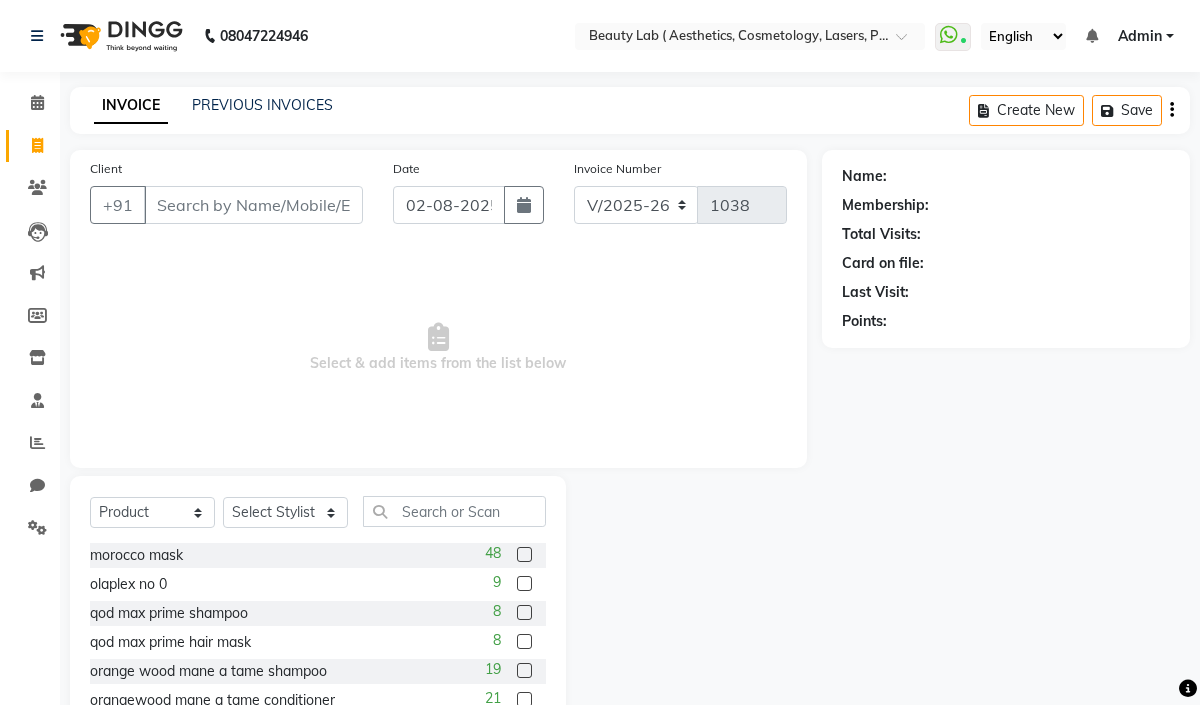 select on "279" 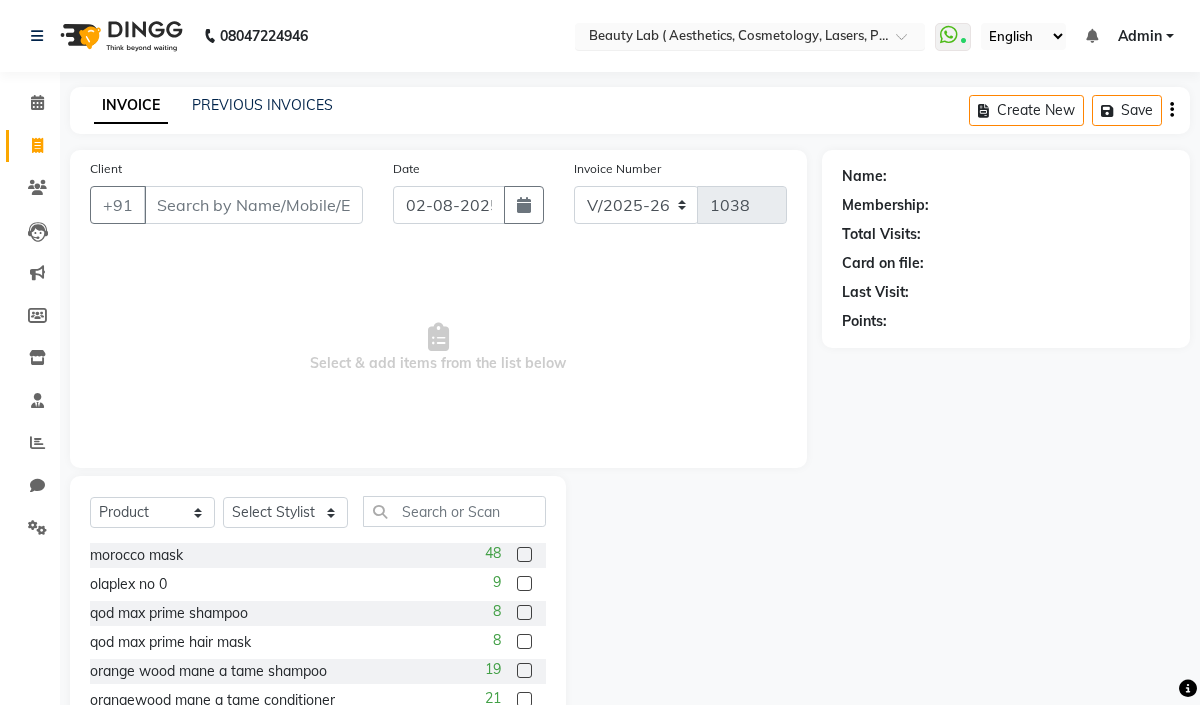 click at bounding box center [730, 38] 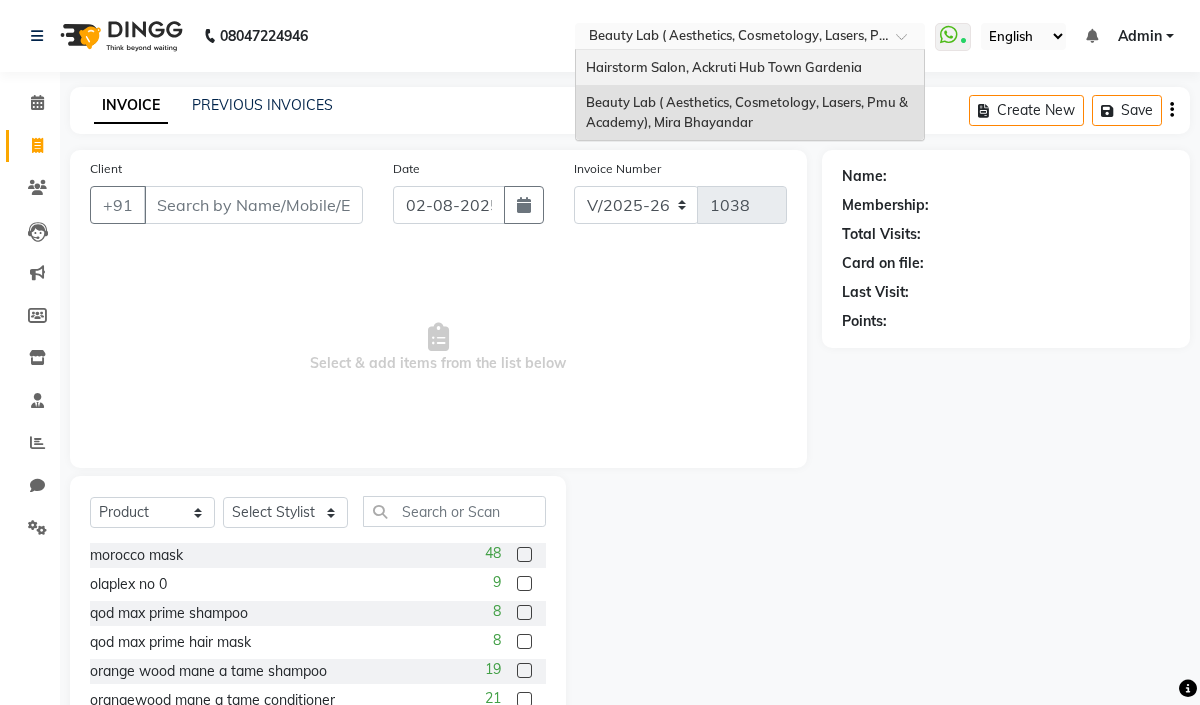 click on "Hairstorm Salon, Ackruti Hub Town Gardenia" at bounding box center (724, 67) 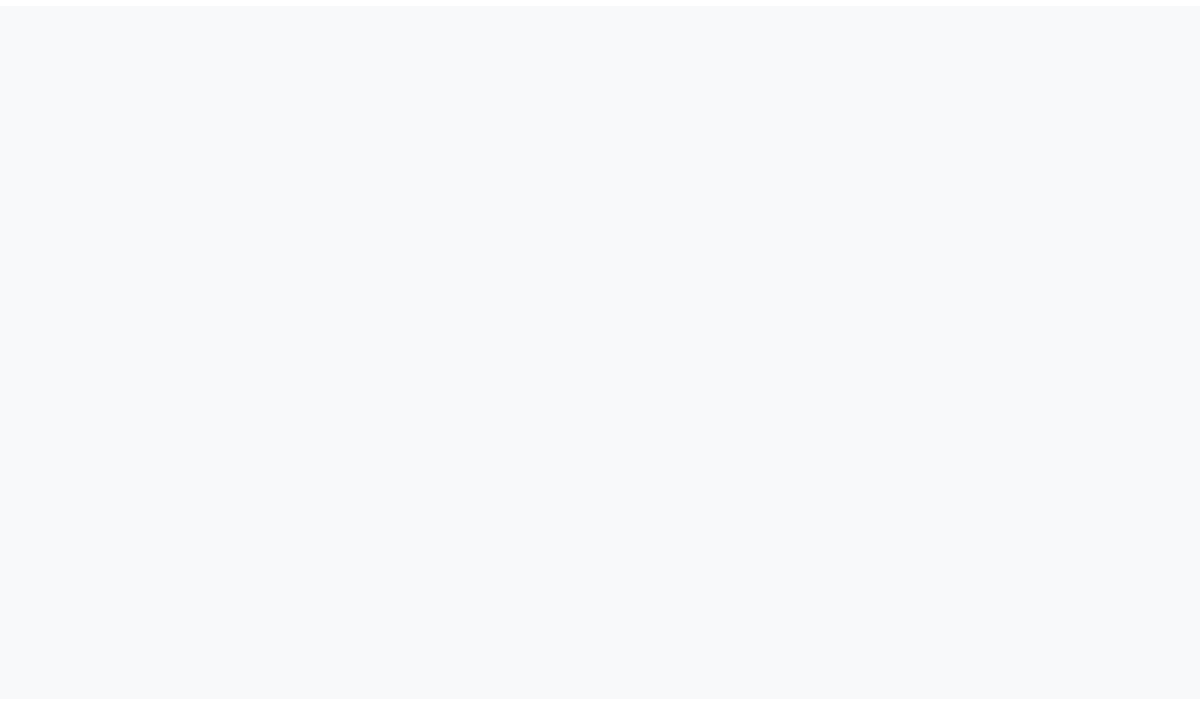 scroll, scrollTop: 0, scrollLeft: 0, axis: both 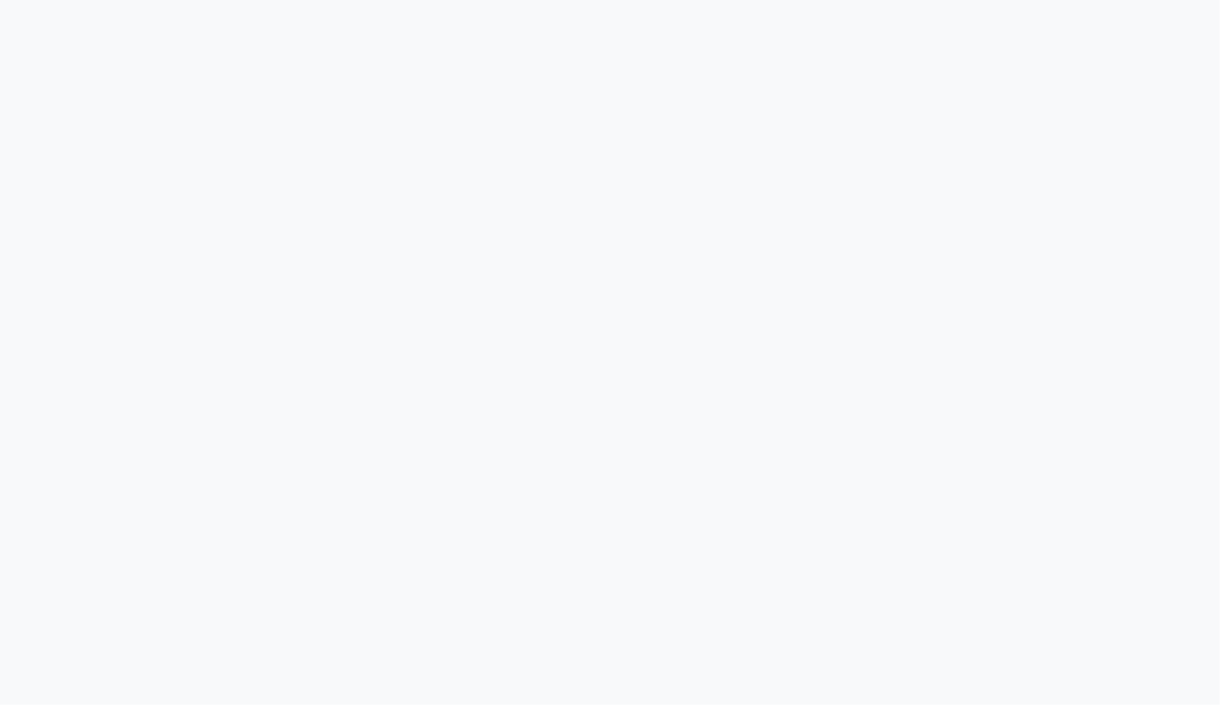 select on "279" 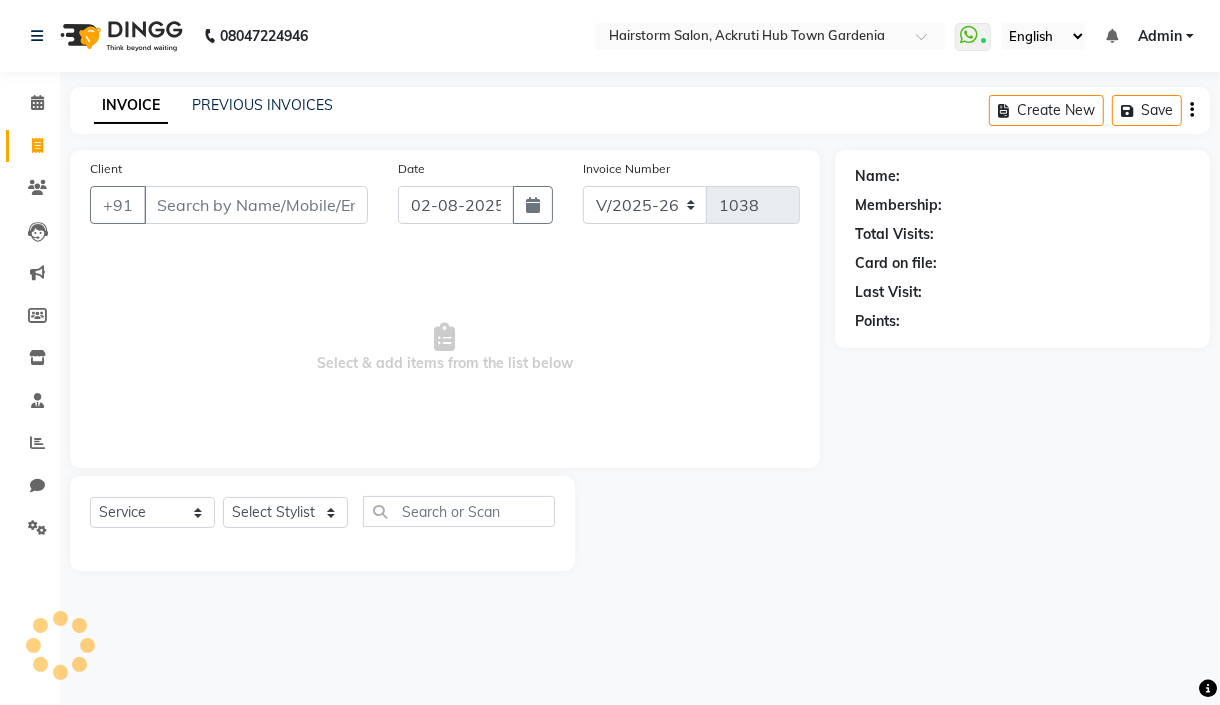 select on "product" 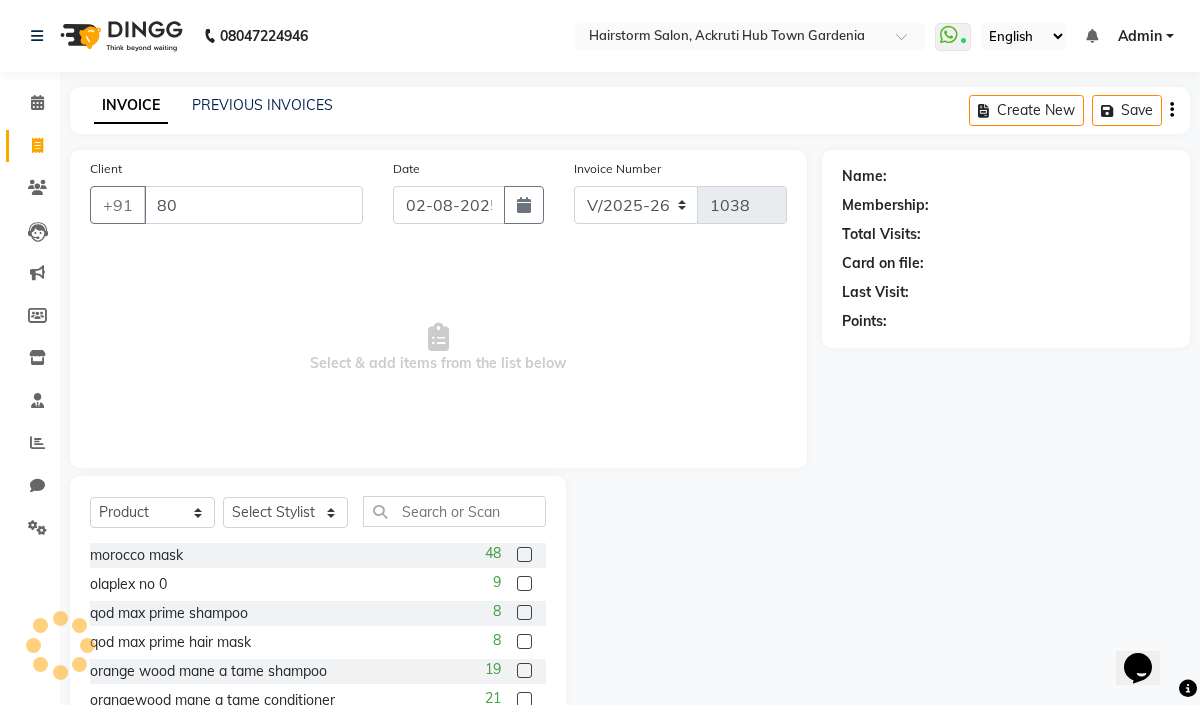 scroll, scrollTop: 0, scrollLeft: 0, axis: both 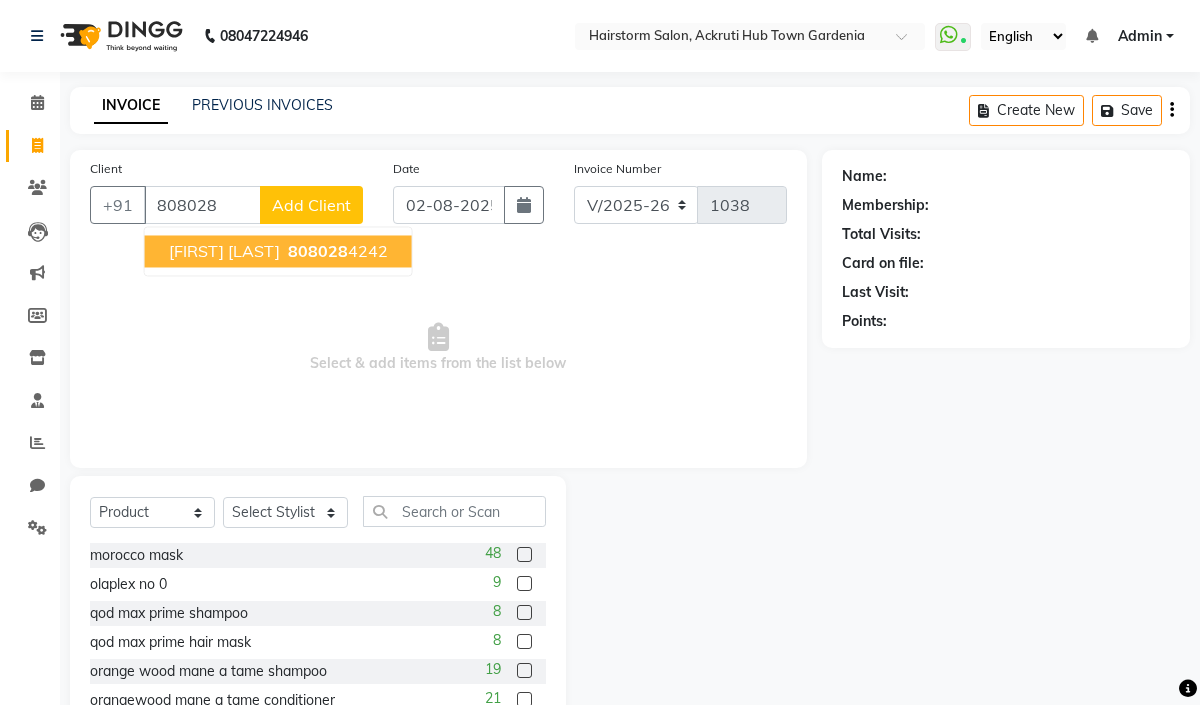 click on "[PHONE]" at bounding box center [336, 251] 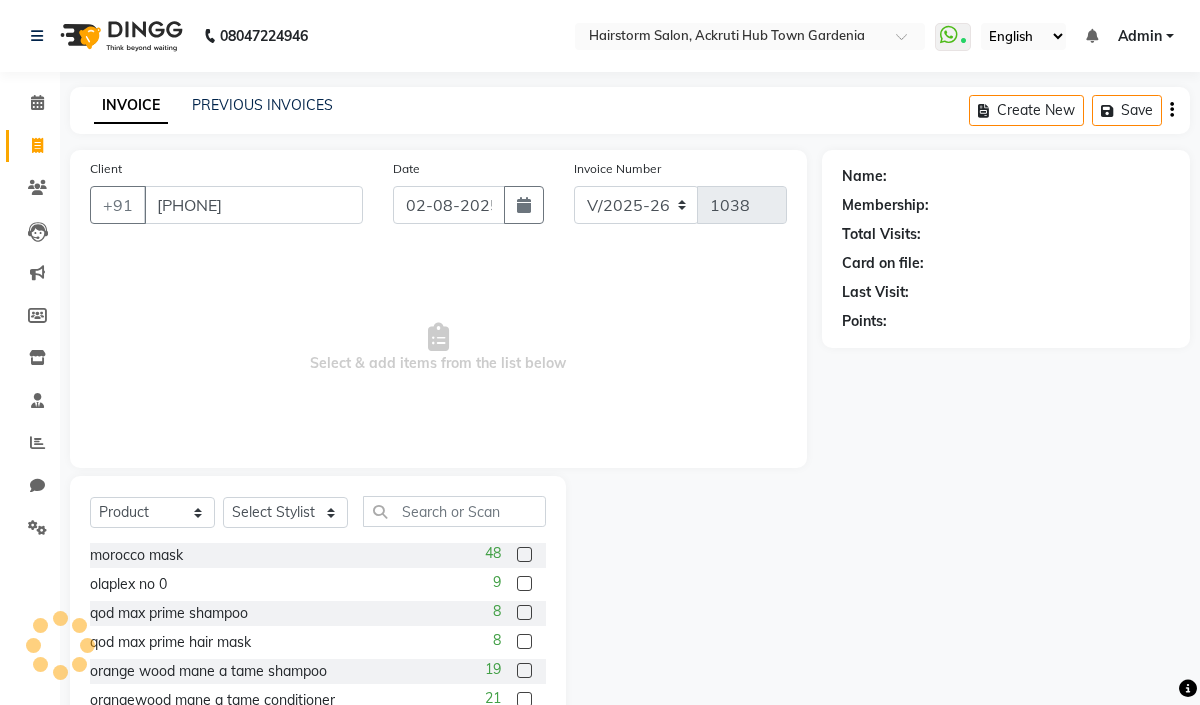 type on "[PHONE]" 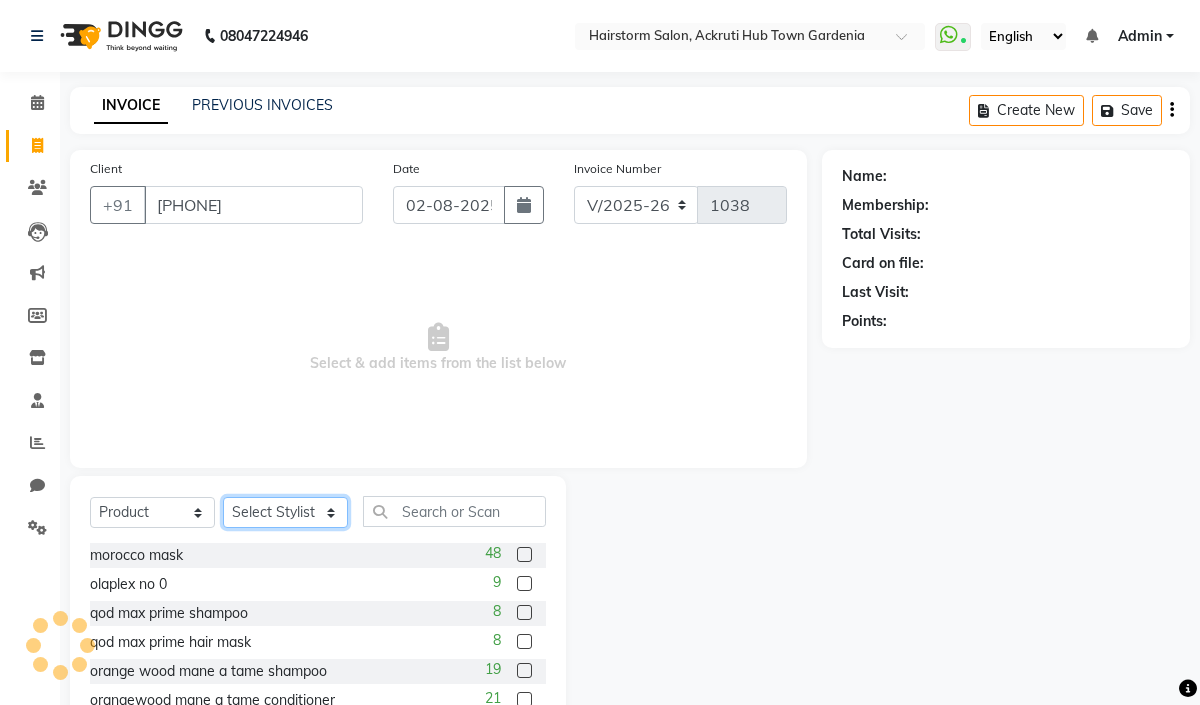 click on "Select Stylist [FIRST] [LAST] [FIRST] [FIRST] [FIRST] [FIRST] [FIRST] [FIRST] [FIRST] [FIRST] [FIRST] [FIRST] [FIRST] [FIRST] [FIRST] [FIRST] [FIRST] [FIRST]" 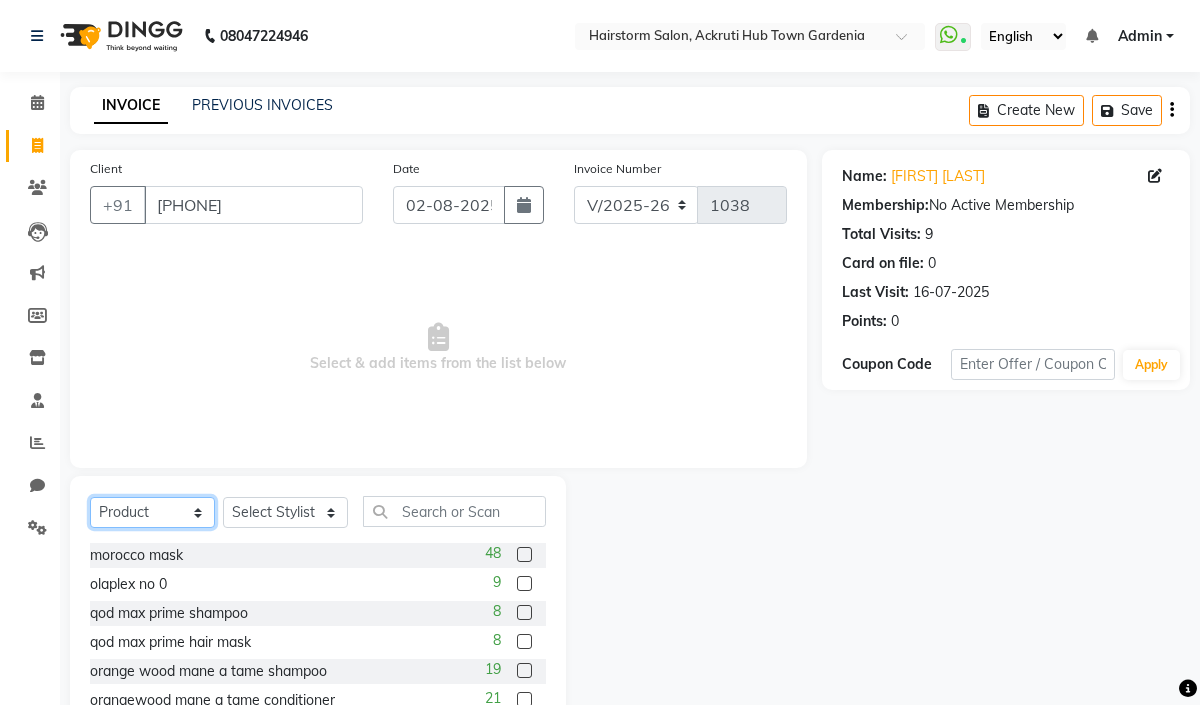 click on "Select  Service  Product  Membership  Package Voucher Prepaid Gift Card" 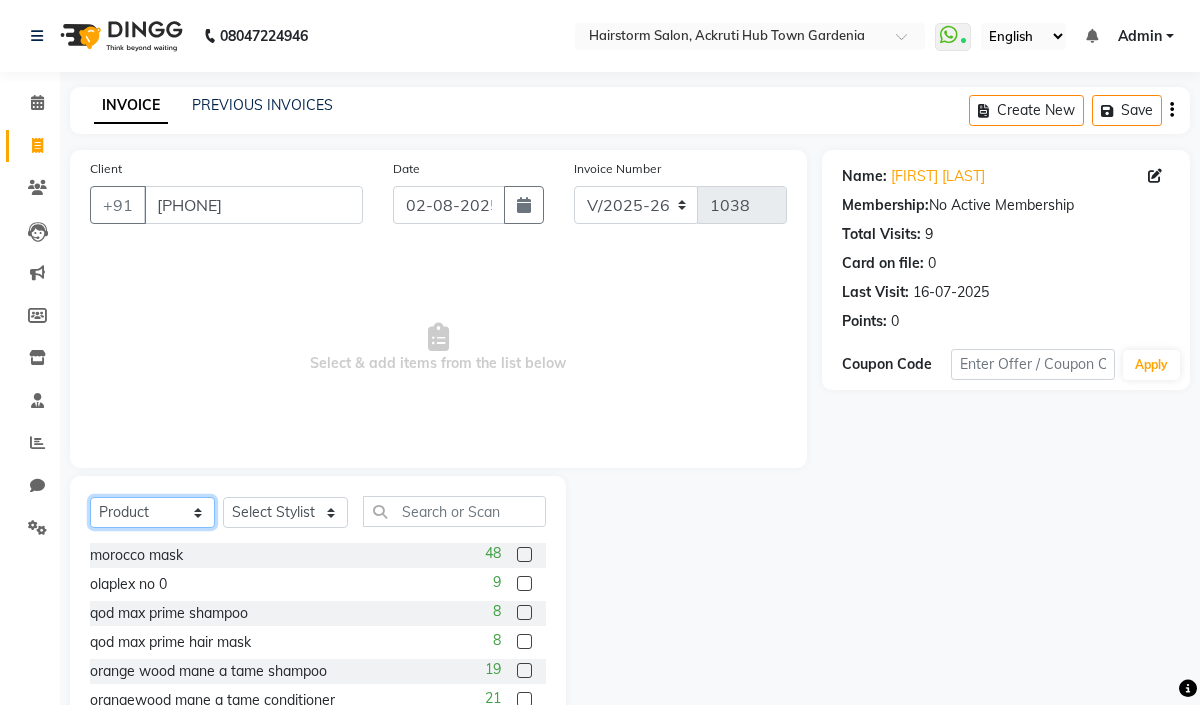 select on "service" 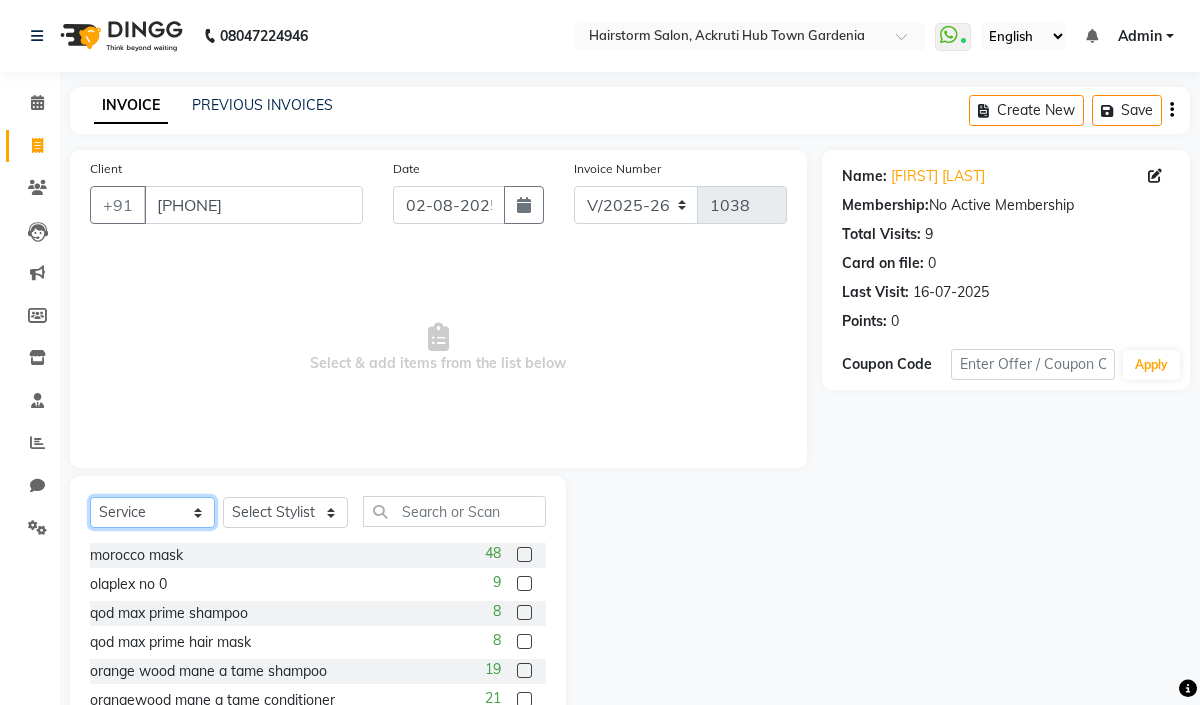 click on "Select  Service  Product  Membership  Package Voucher Prepaid Gift Card" 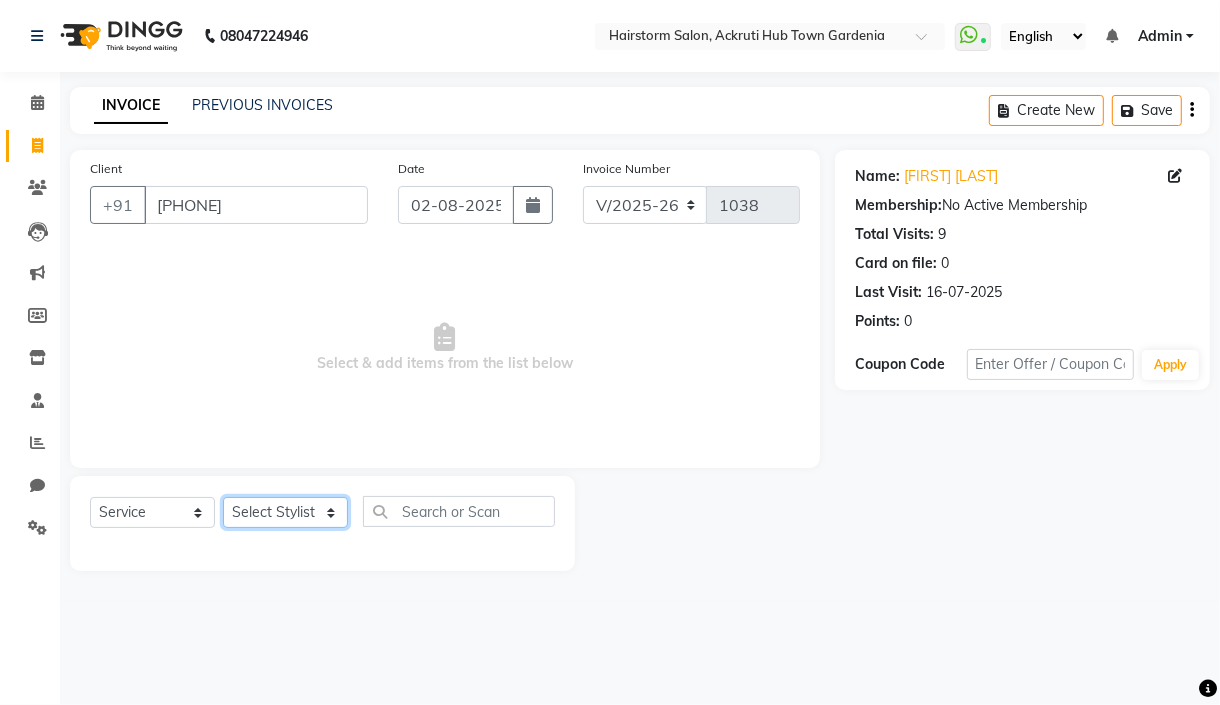 click on "Select Stylist [FIRST] [LAST] [FIRST] [FIRST] [FIRST] [FIRST] [FIRST] [FIRST] [FIRST] [FIRST] [FIRST] [FIRST] [FIRST] [FIRST] [FIRST] [FIRST] [FIRST] [FIRST]" 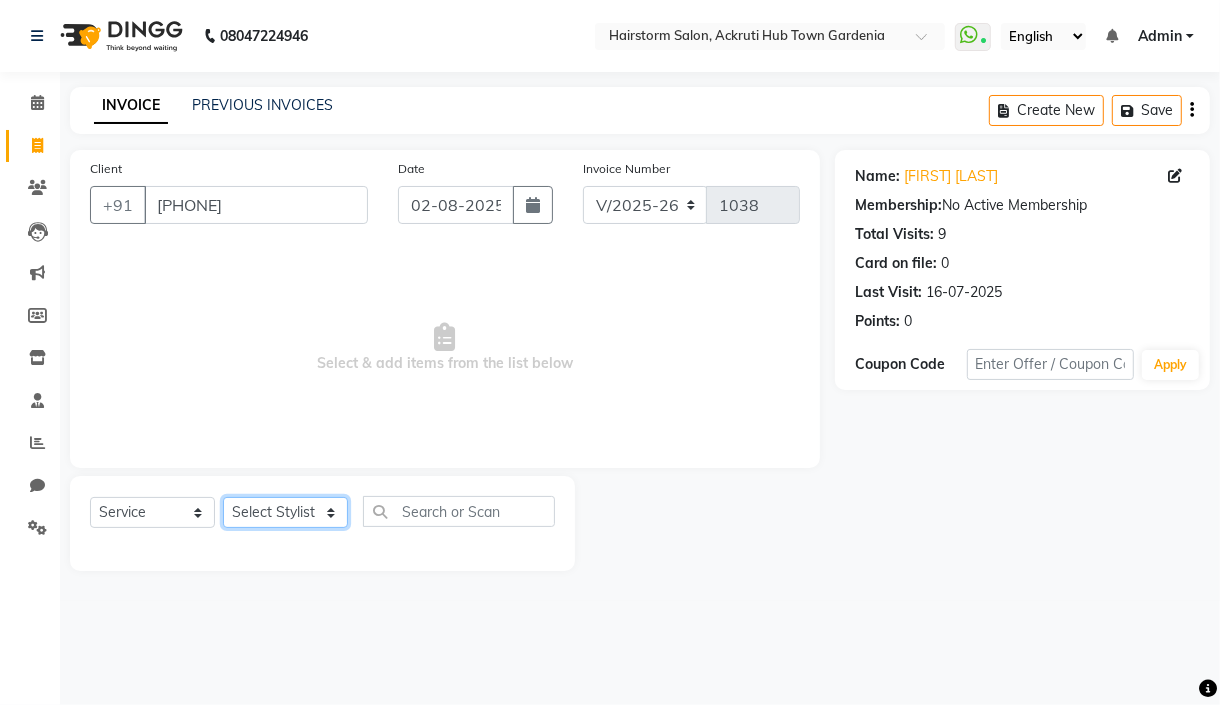 select on "59937" 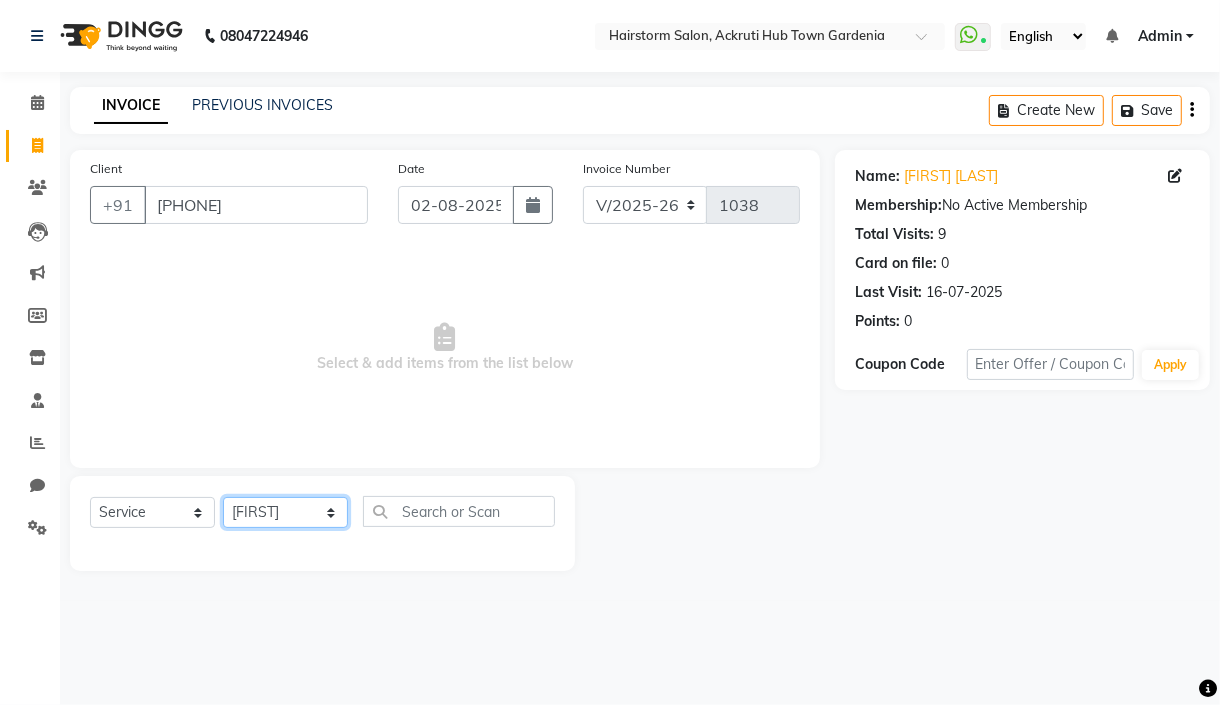 click on "Select Stylist [FIRST] [LAST] [FIRST] [FIRST] [FIRST] [FIRST] [FIRST] [FIRST] [FIRST] [FIRST] [FIRST] [FIRST] [FIRST] [FIRST] [FIRST] [FIRST] [FIRST] [FIRST]" 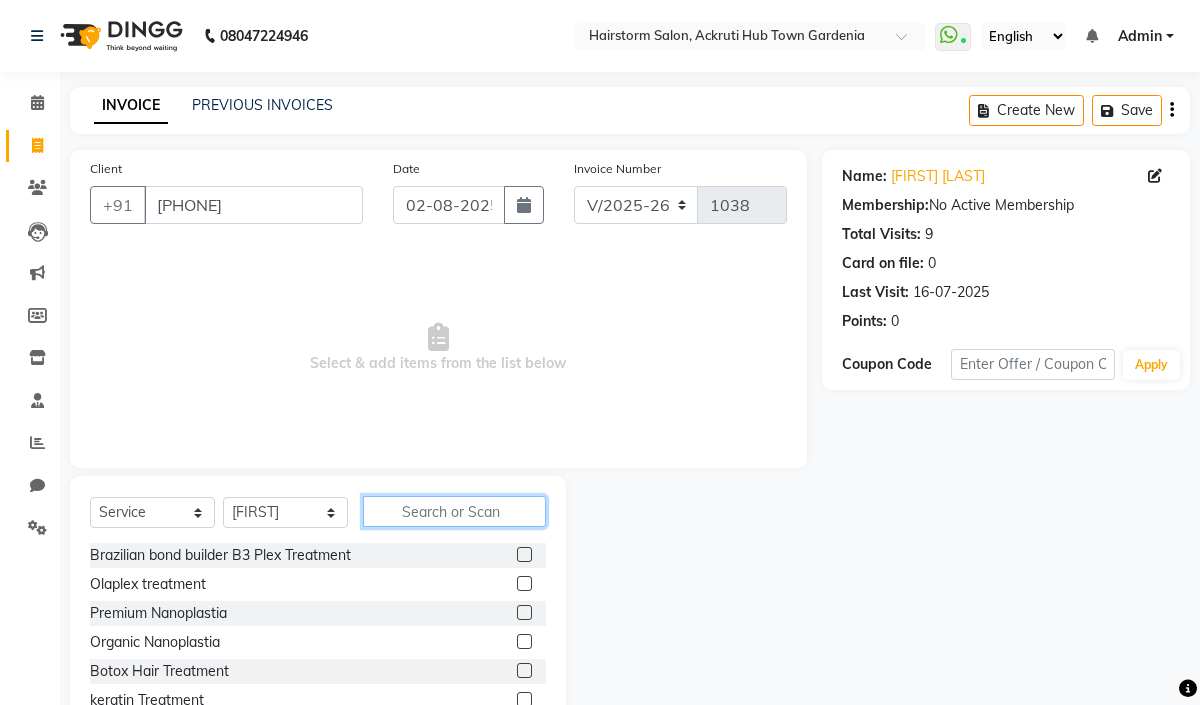 click 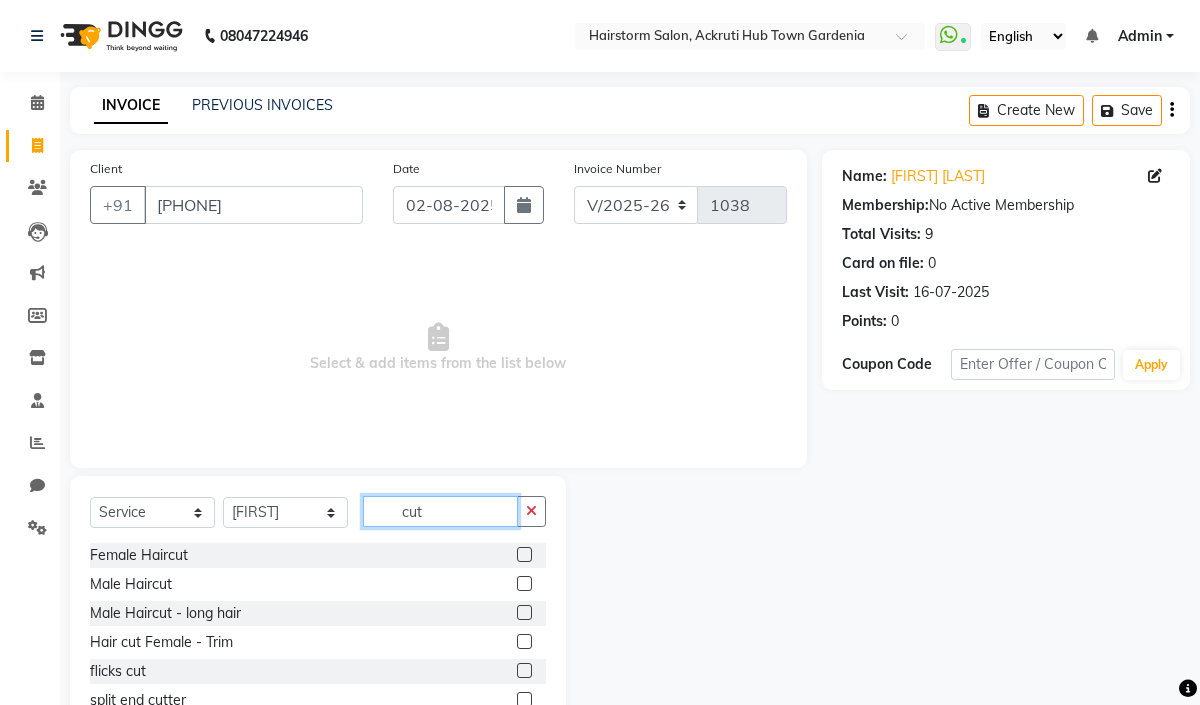 type on "cut" 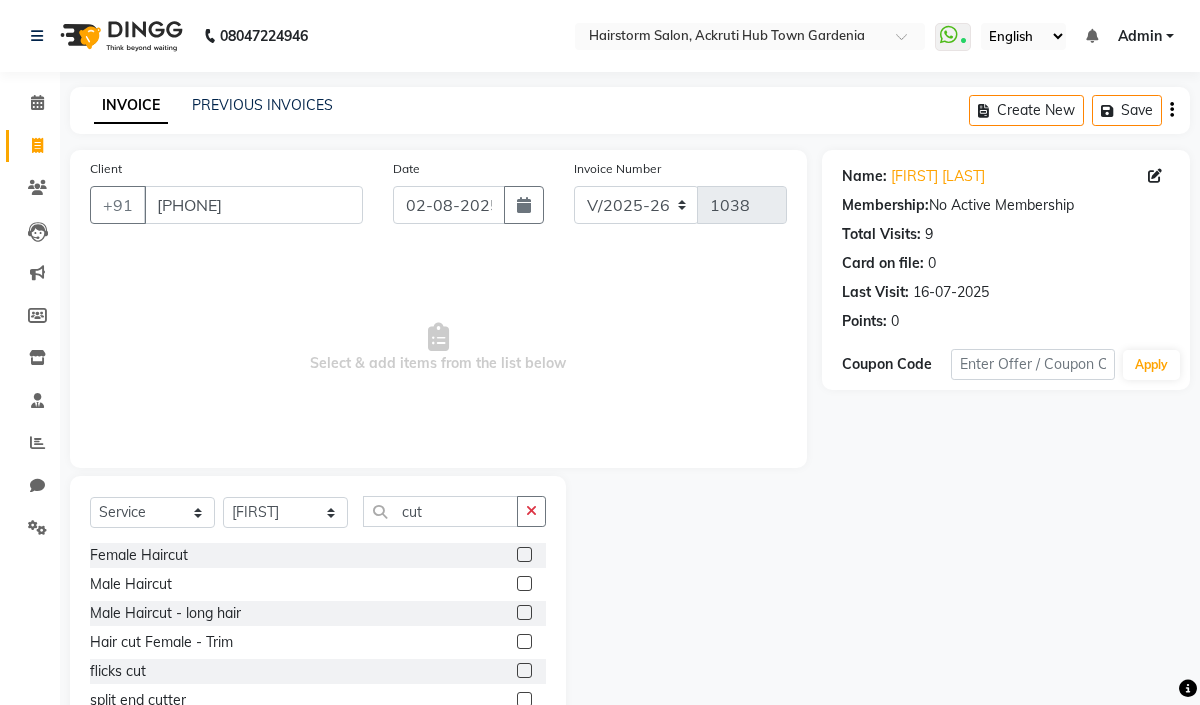 drag, startPoint x: 519, startPoint y: 586, endPoint x: 476, endPoint y: 524, distance: 75.45197 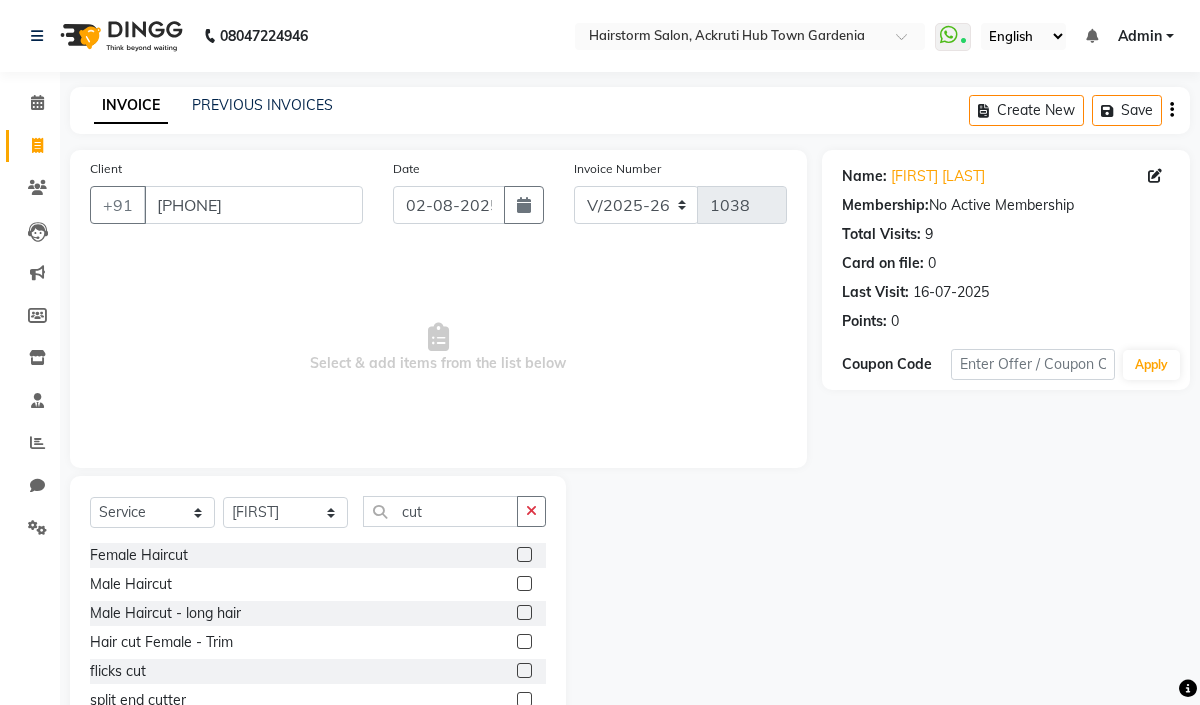 click 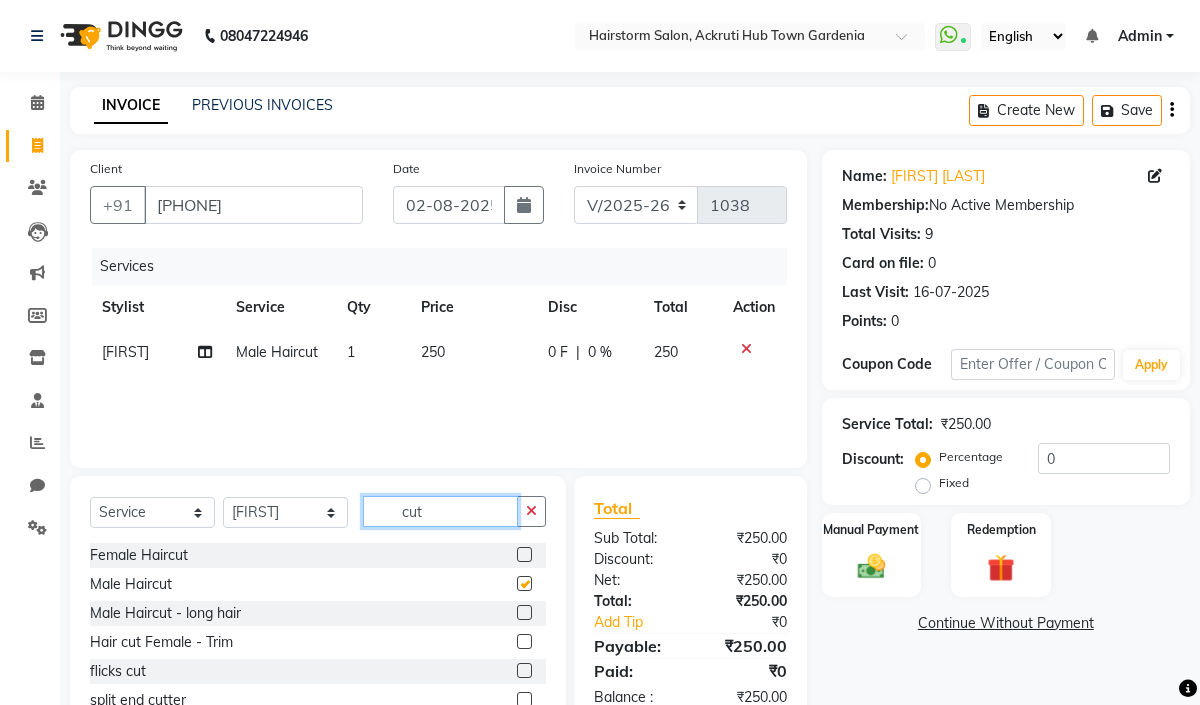 click on "cut" 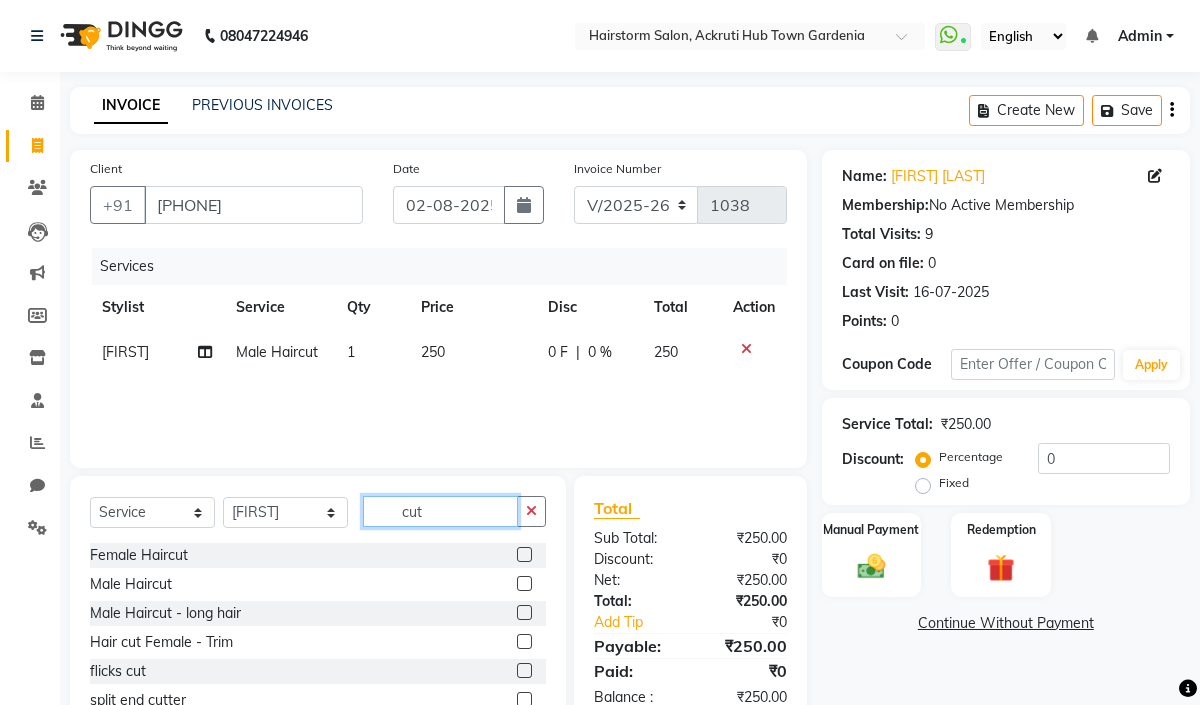 checkbox on "false" 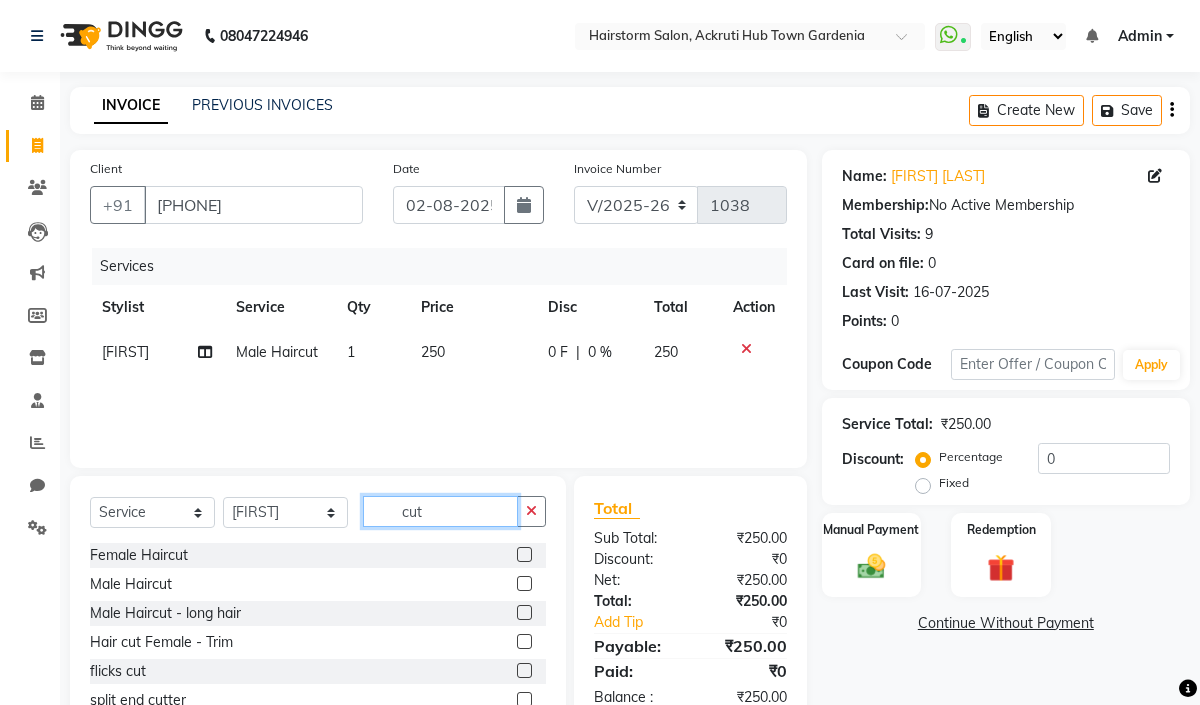 click on "cut" 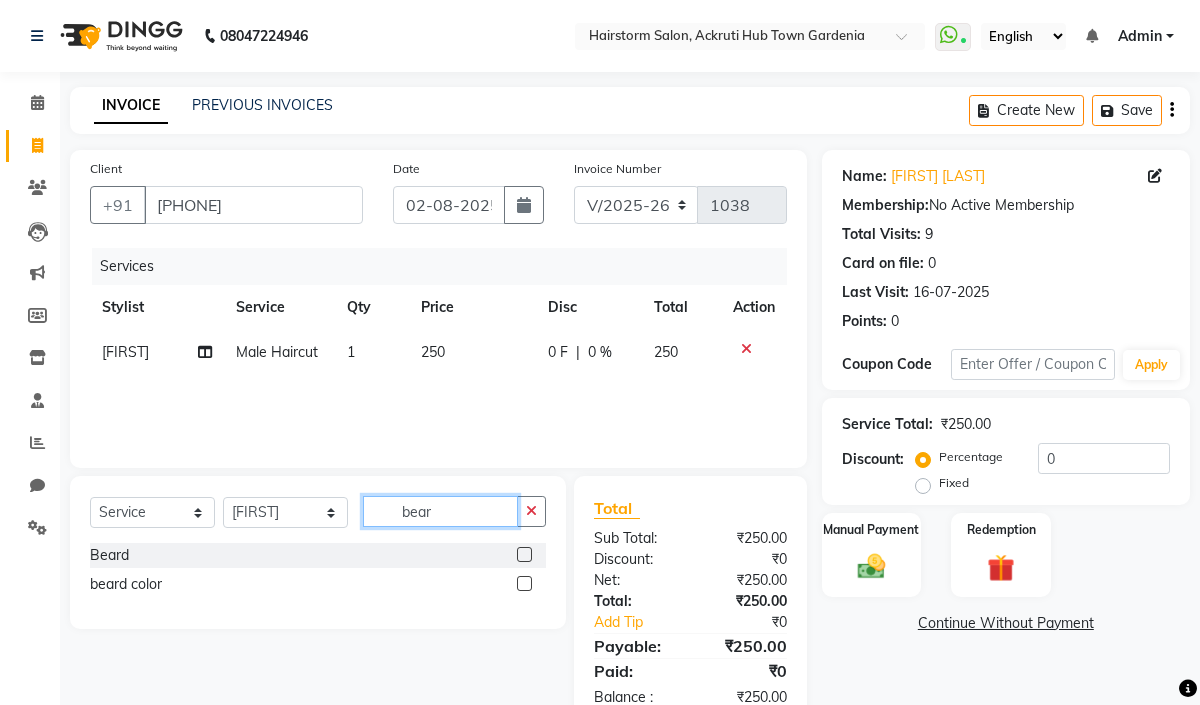 type on "bear" 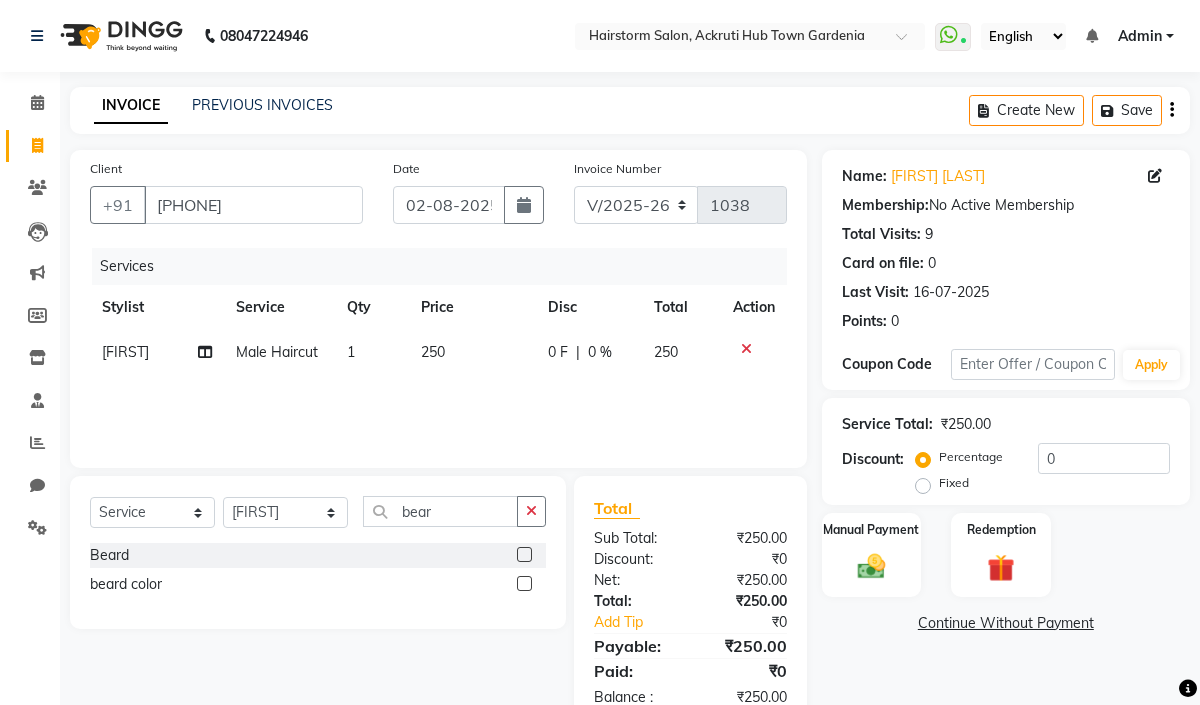drag, startPoint x: 519, startPoint y: 560, endPoint x: 519, endPoint y: 547, distance: 13 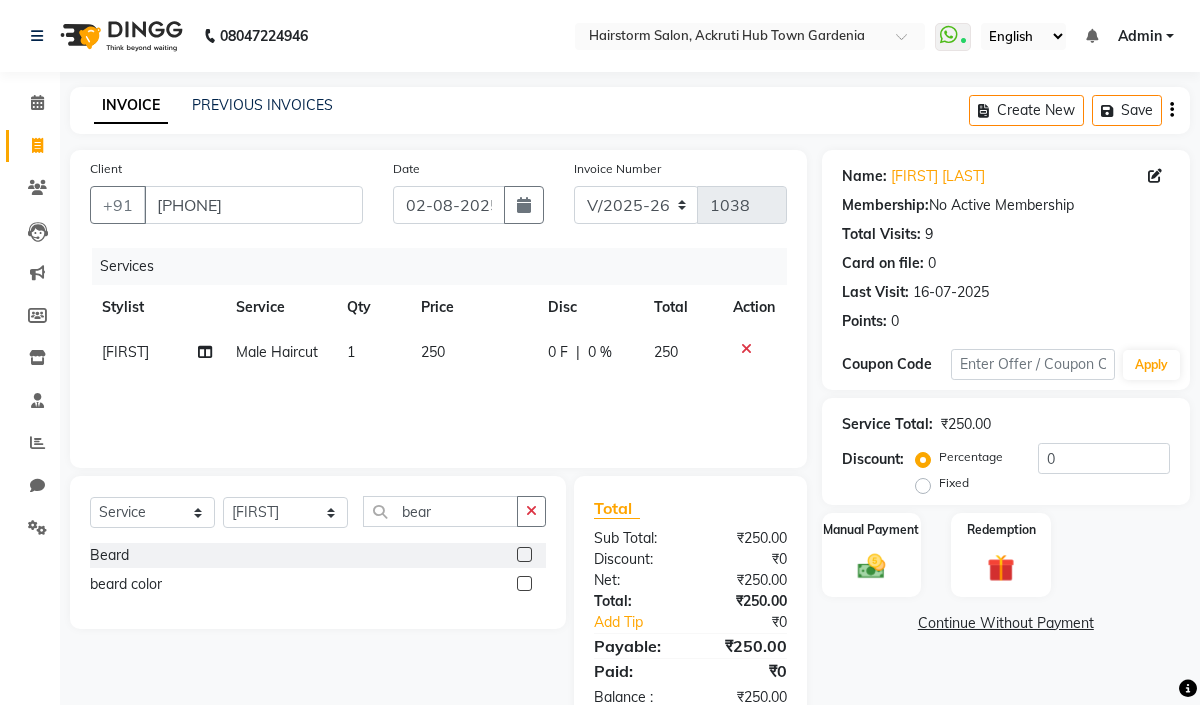 click 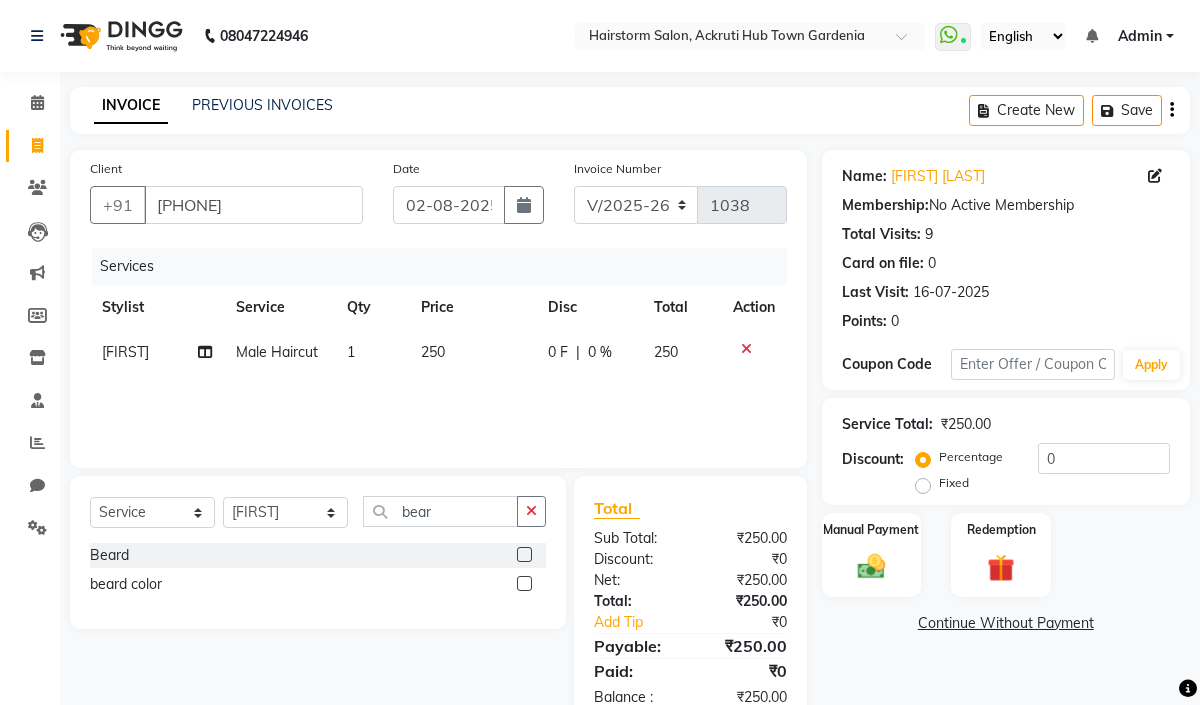 click at bounding box center (523, 555) 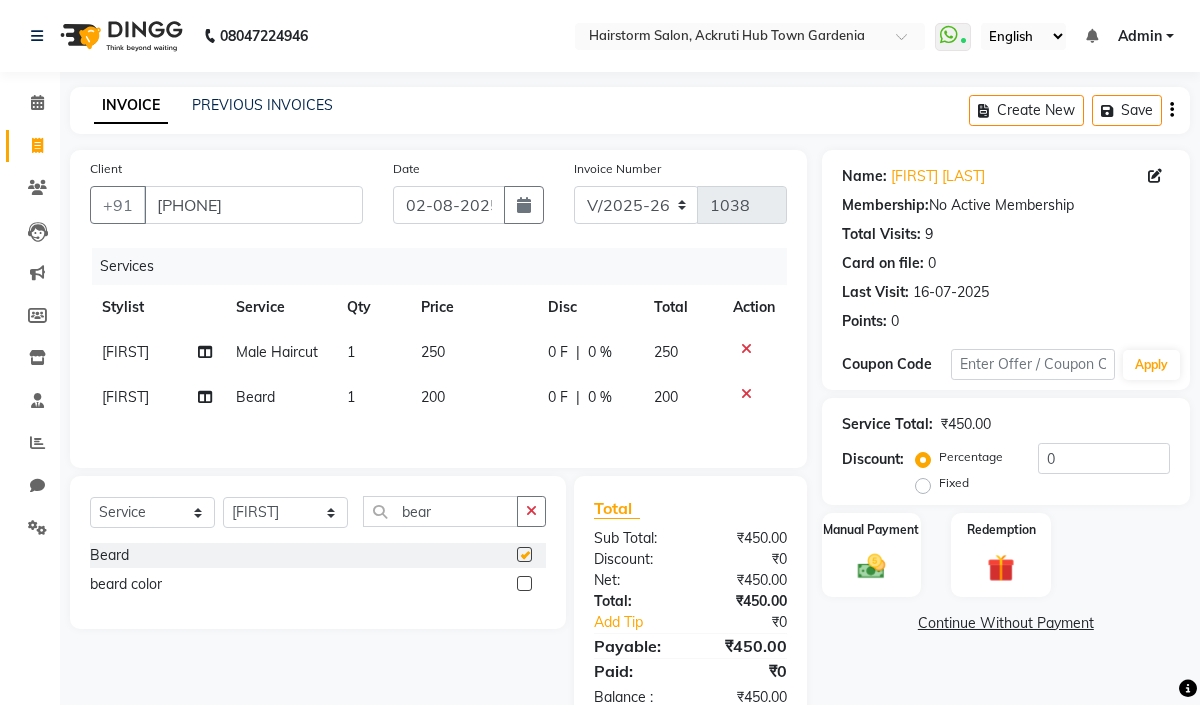 checkbox on "false" 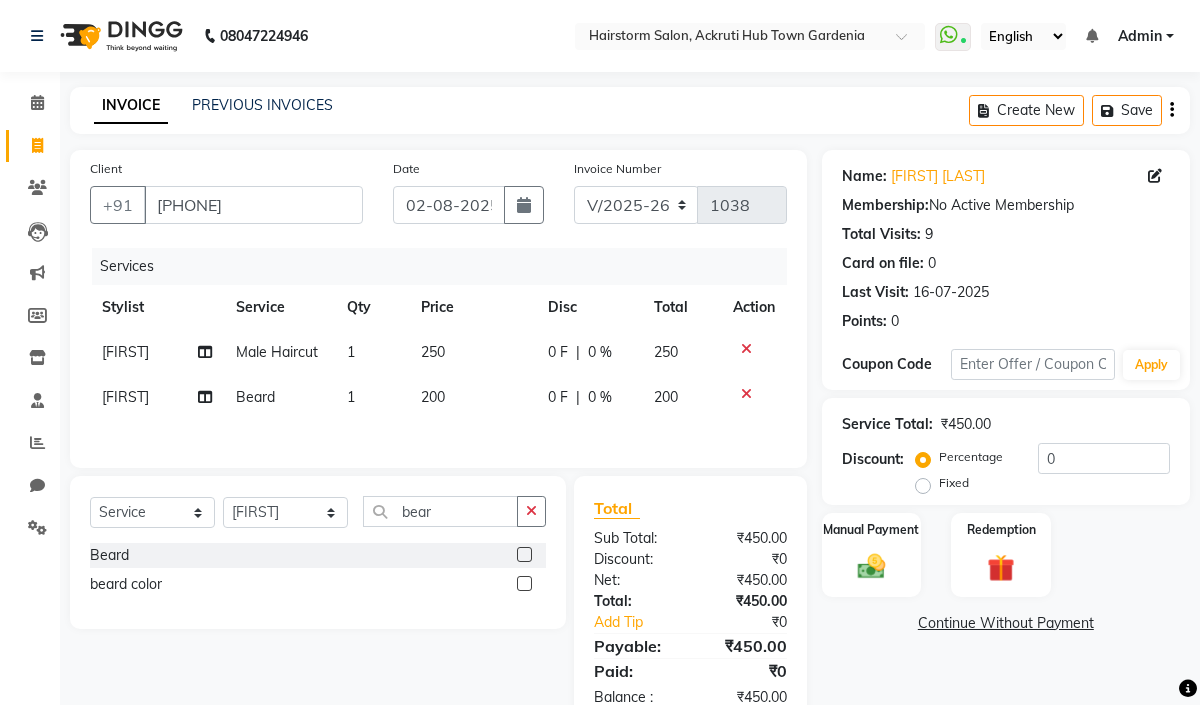 scroll, scrollTop: 61, scrollLeft: 0, axis: vertical 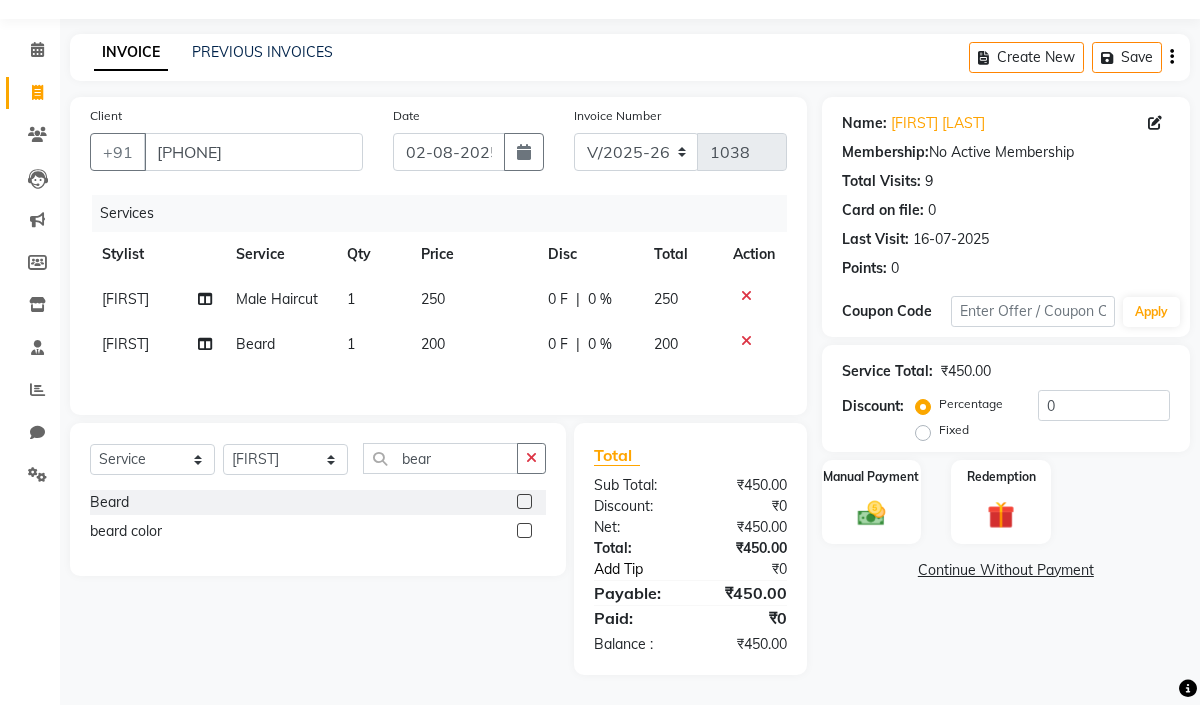 click on "Add Tip" 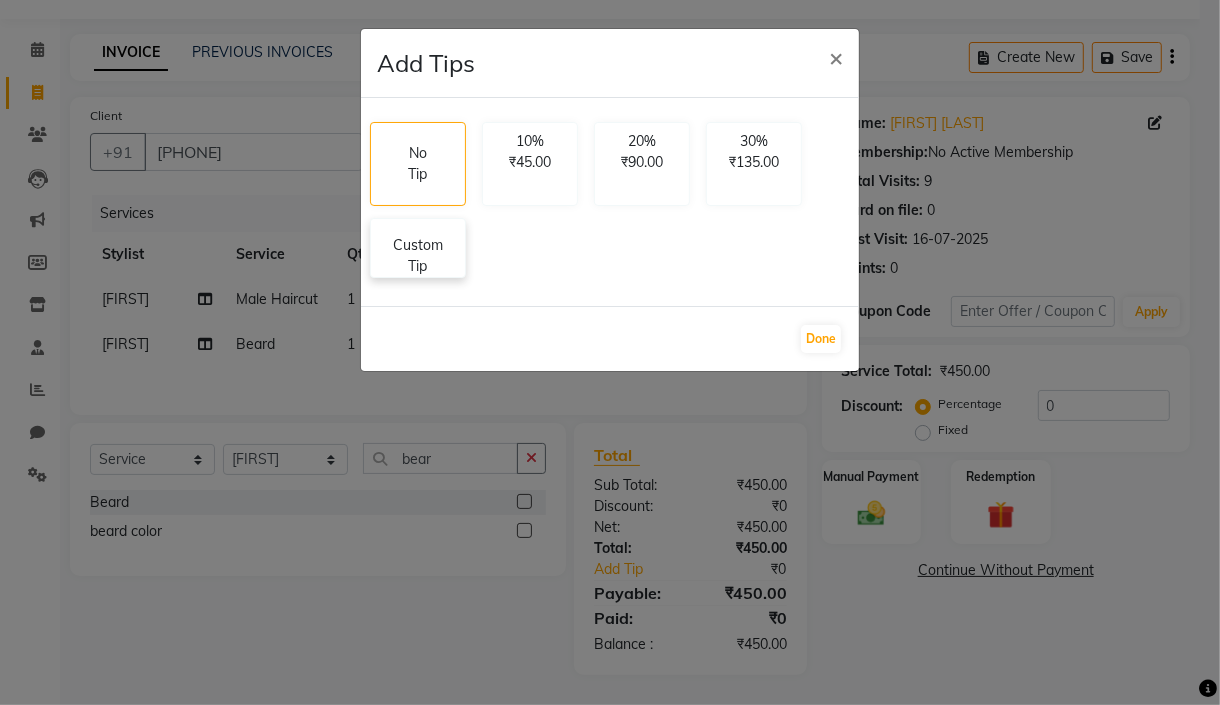 click on "Custom Tip" 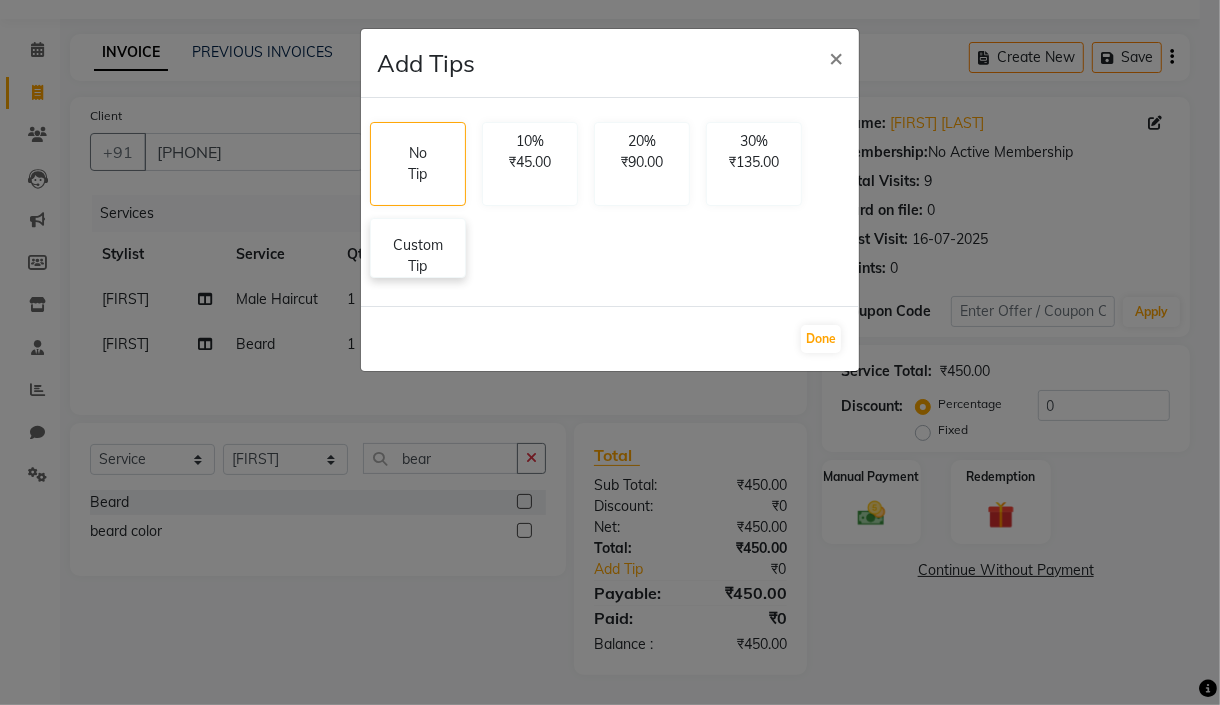select on "59937" 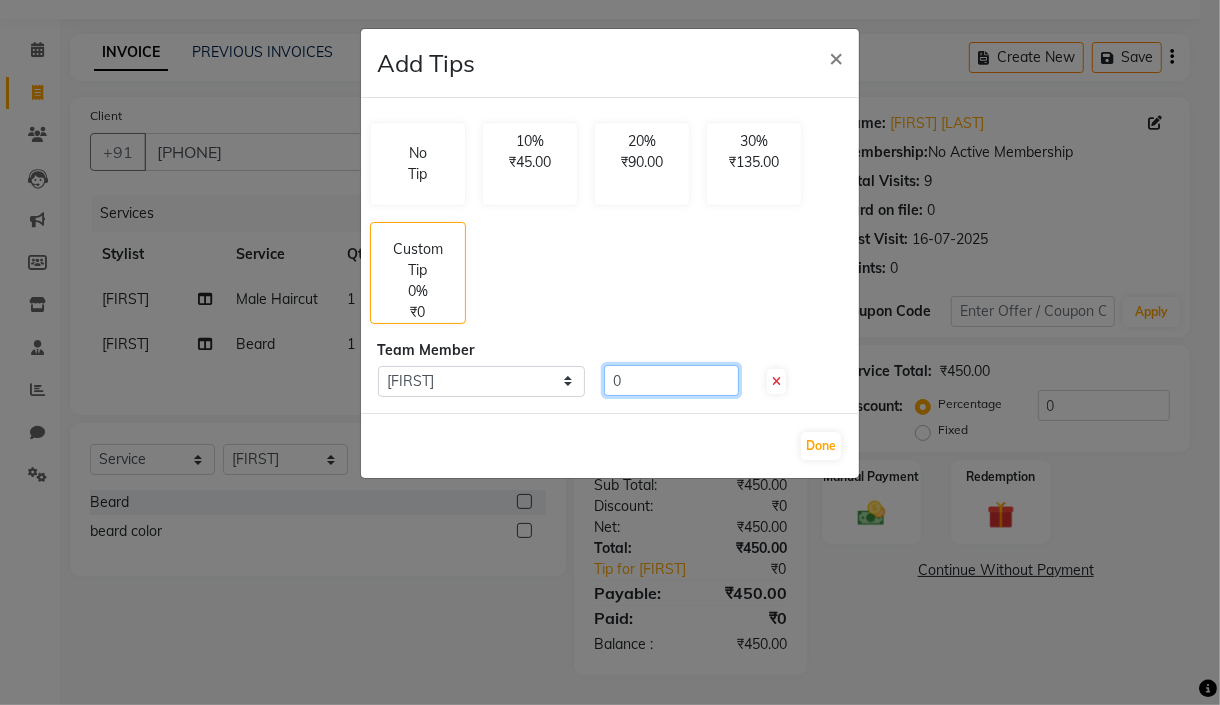 click on "0" 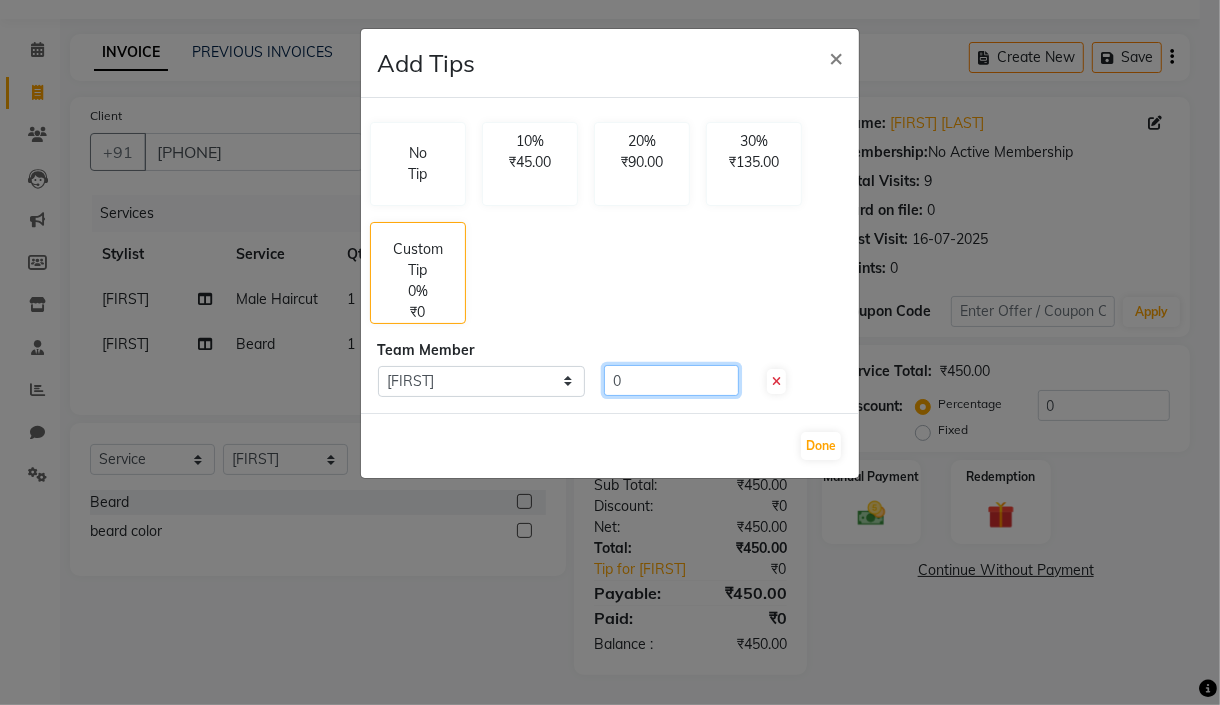 click on "0" 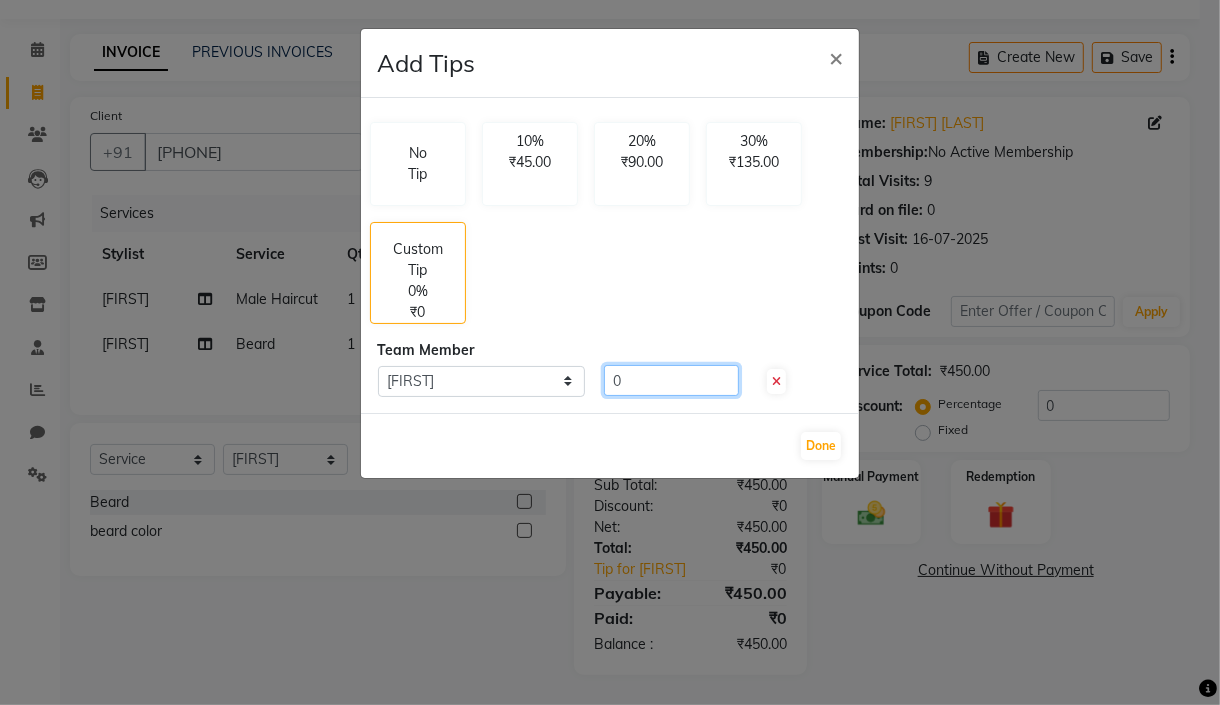 click on "0" 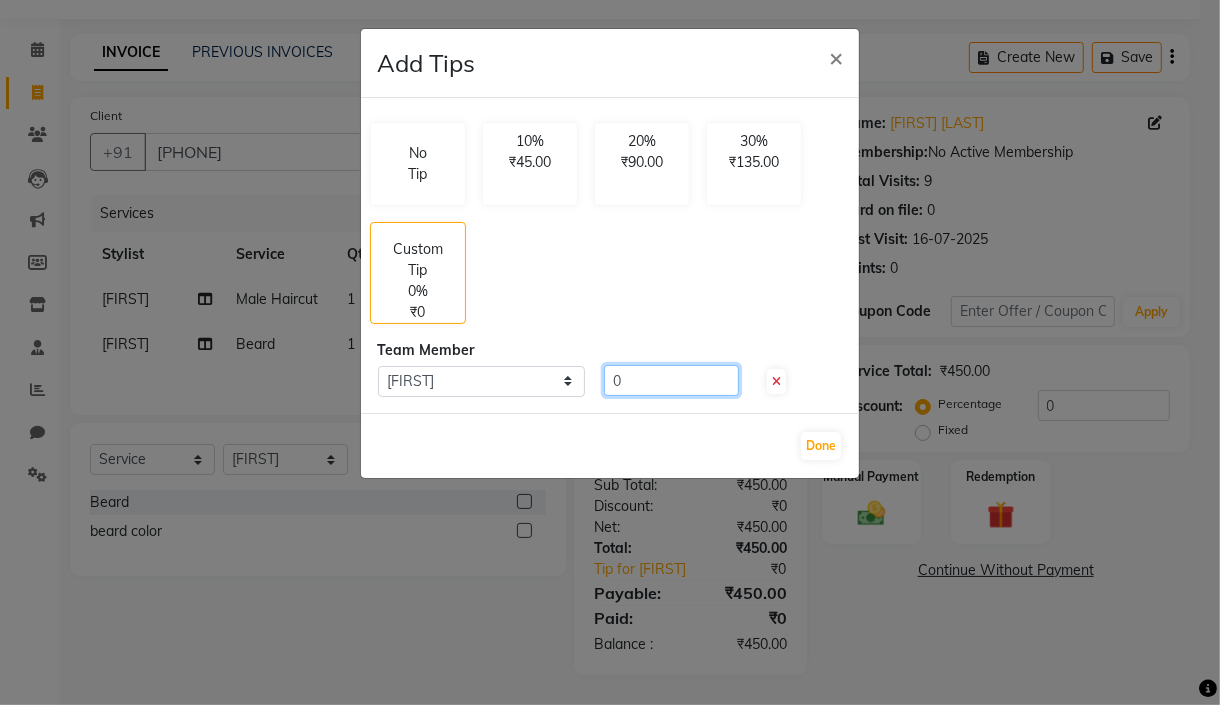 click on "0" 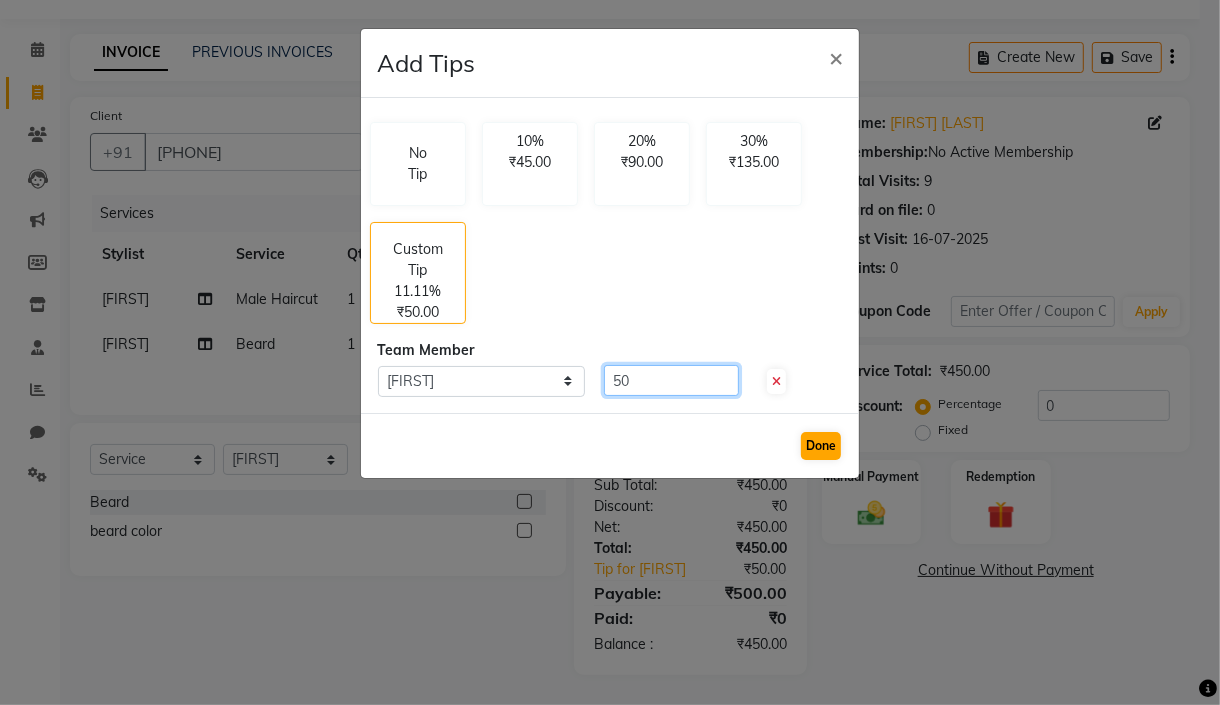 type on "50" 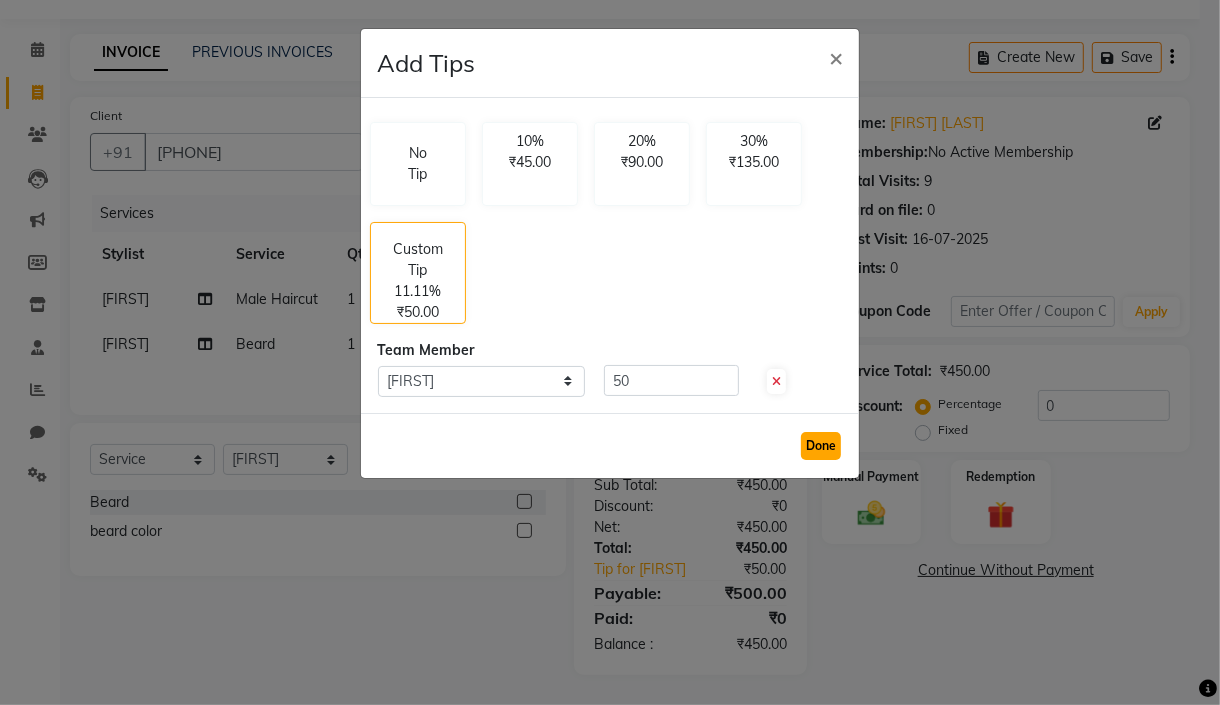 click on "Done" 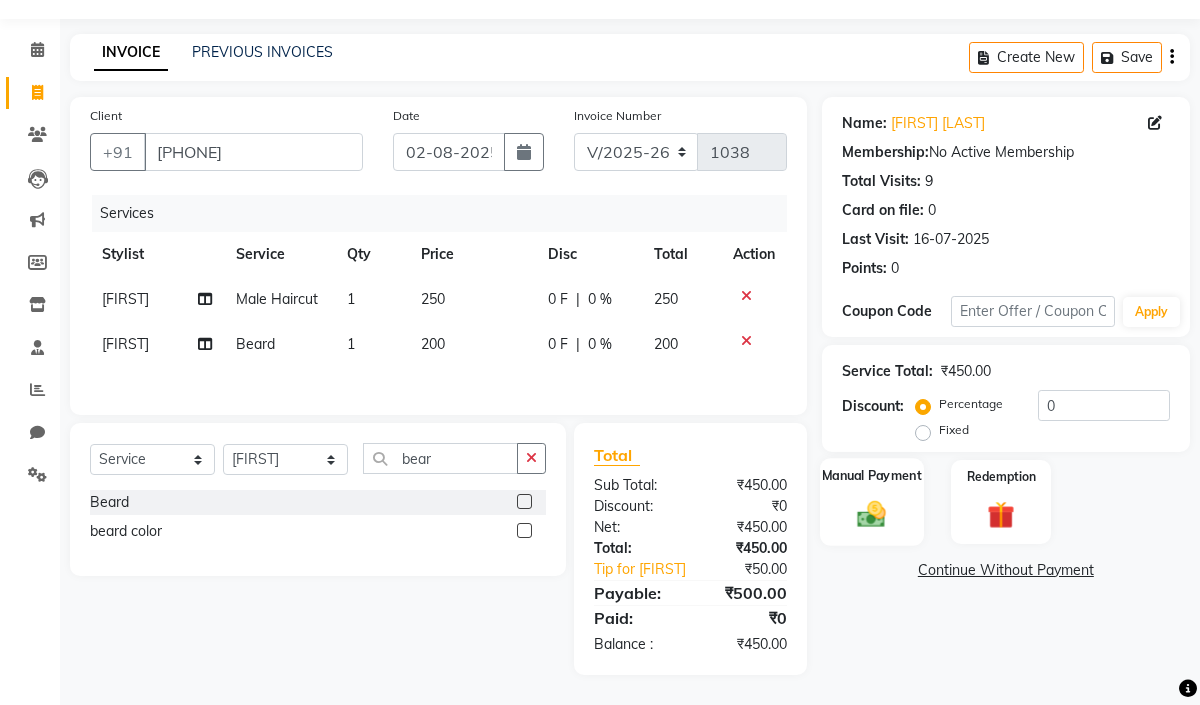 click 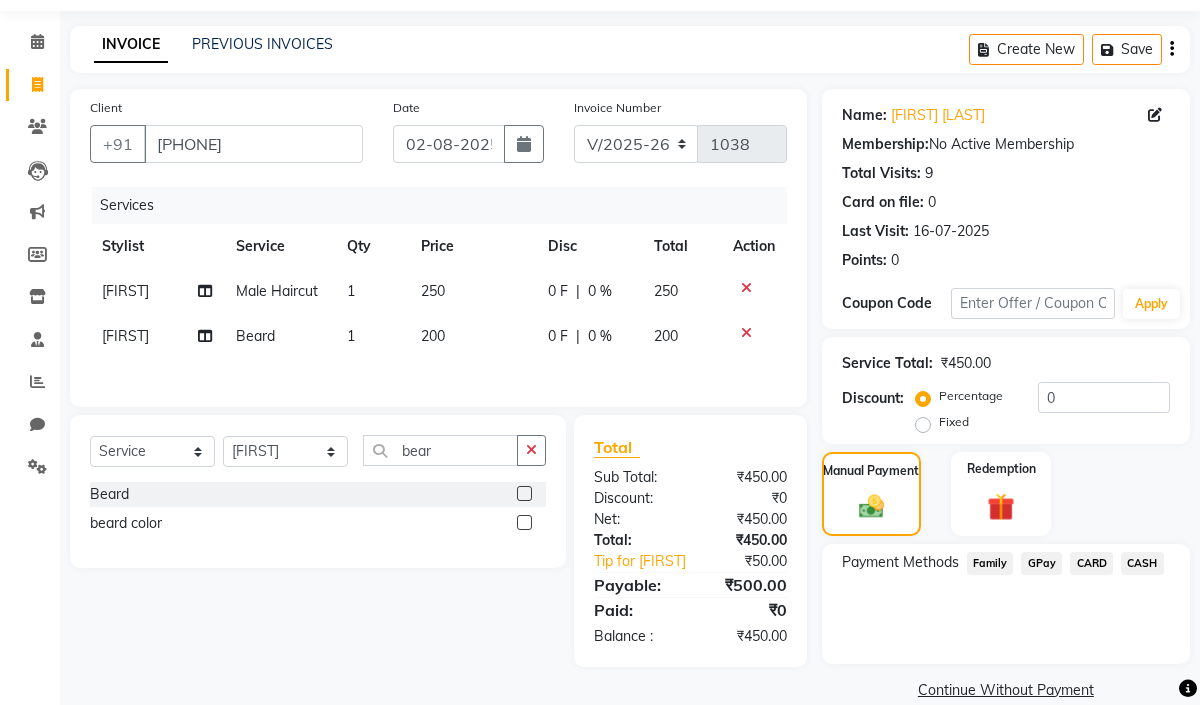click on "GPay" 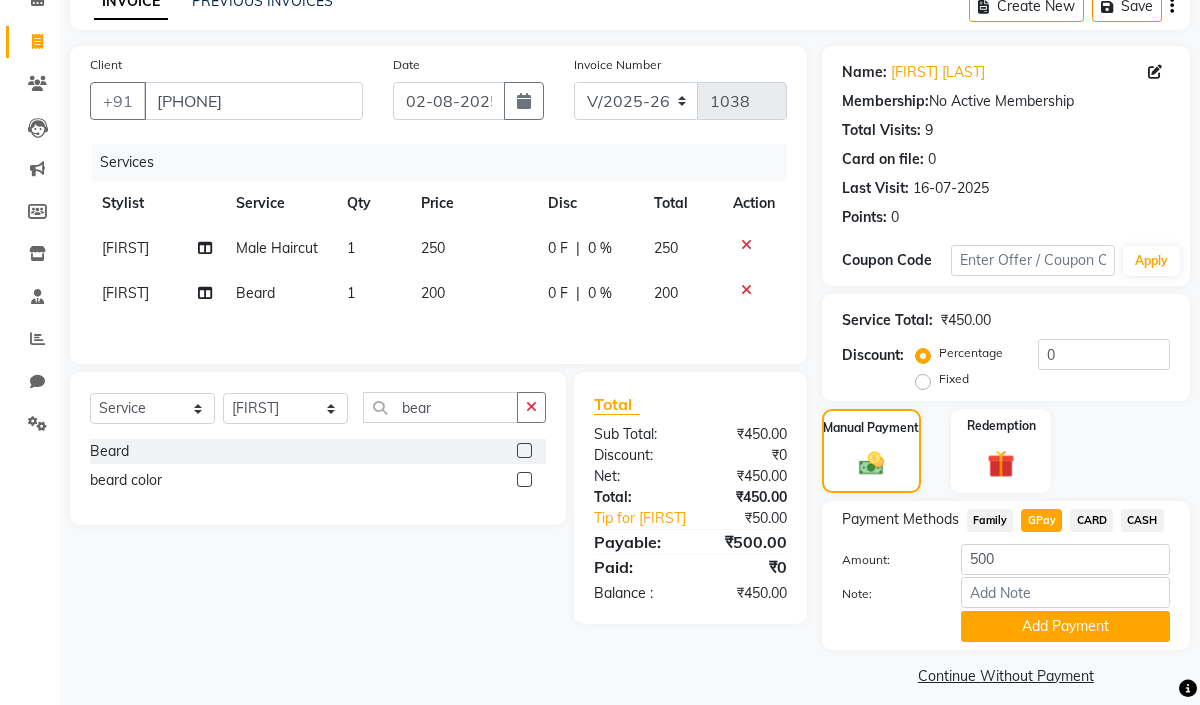 scroll, scrollTop: 121, scrollLeft: 0, axis: vertical 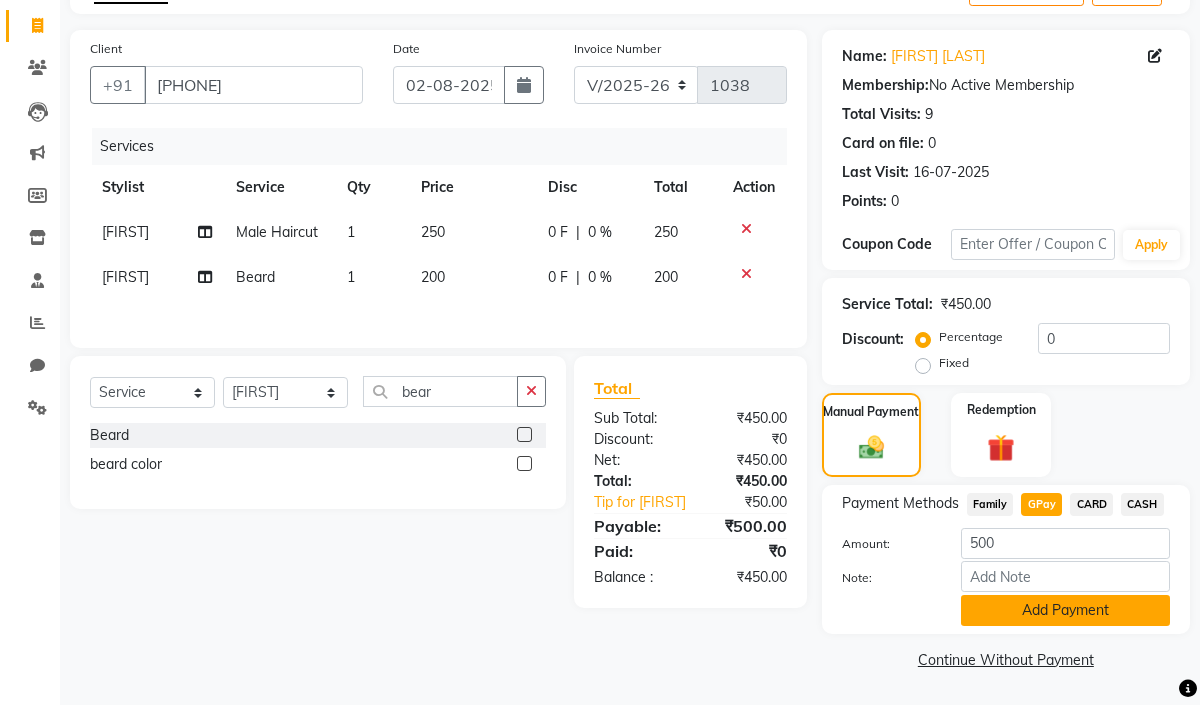 click on "Add Payment" 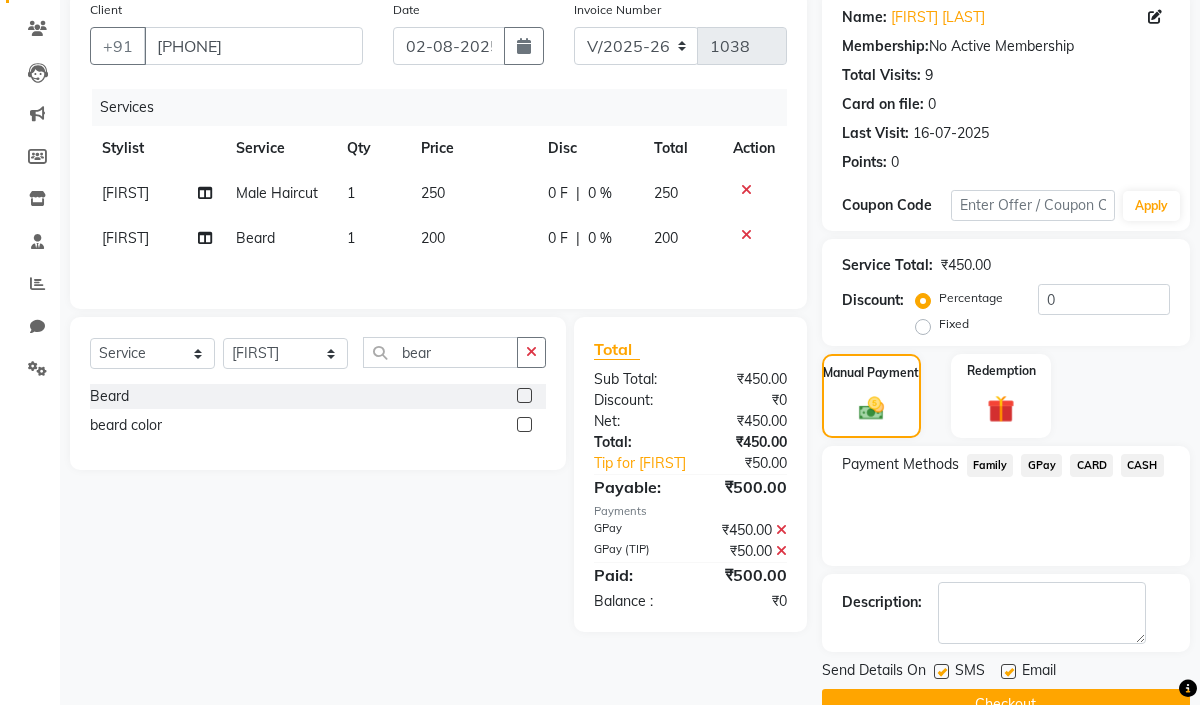 scroll, scrollTop: 203, scrollLeft: 0, axis: vertical 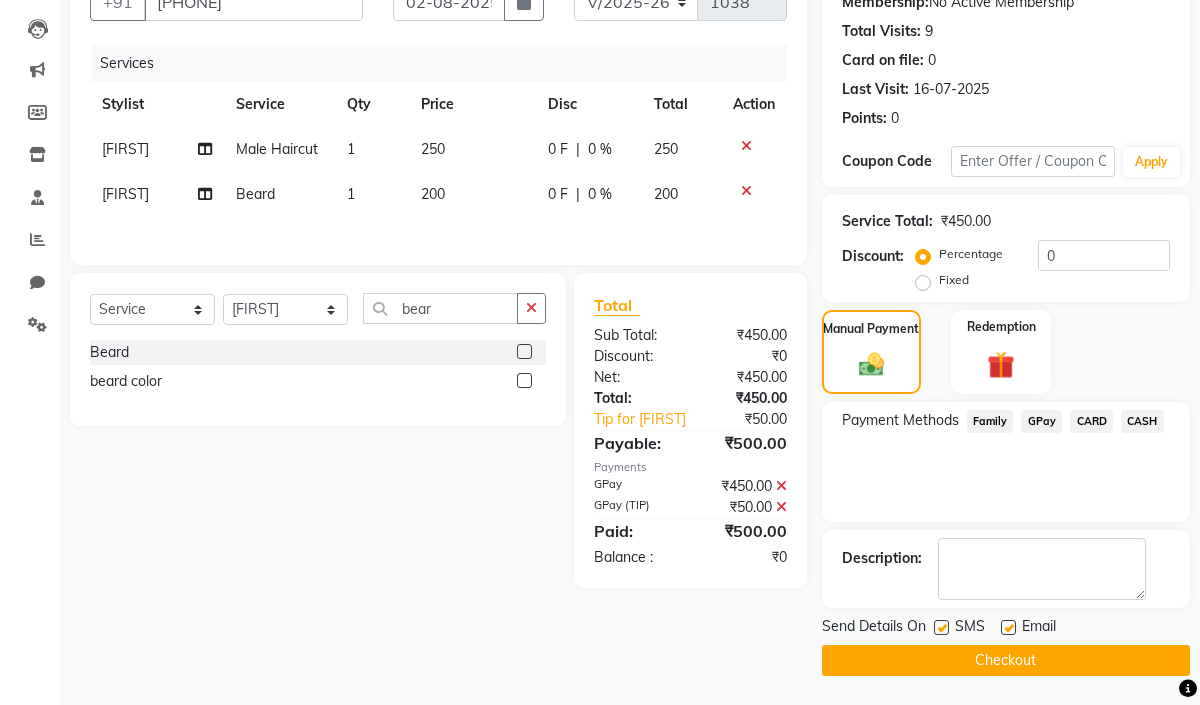 click 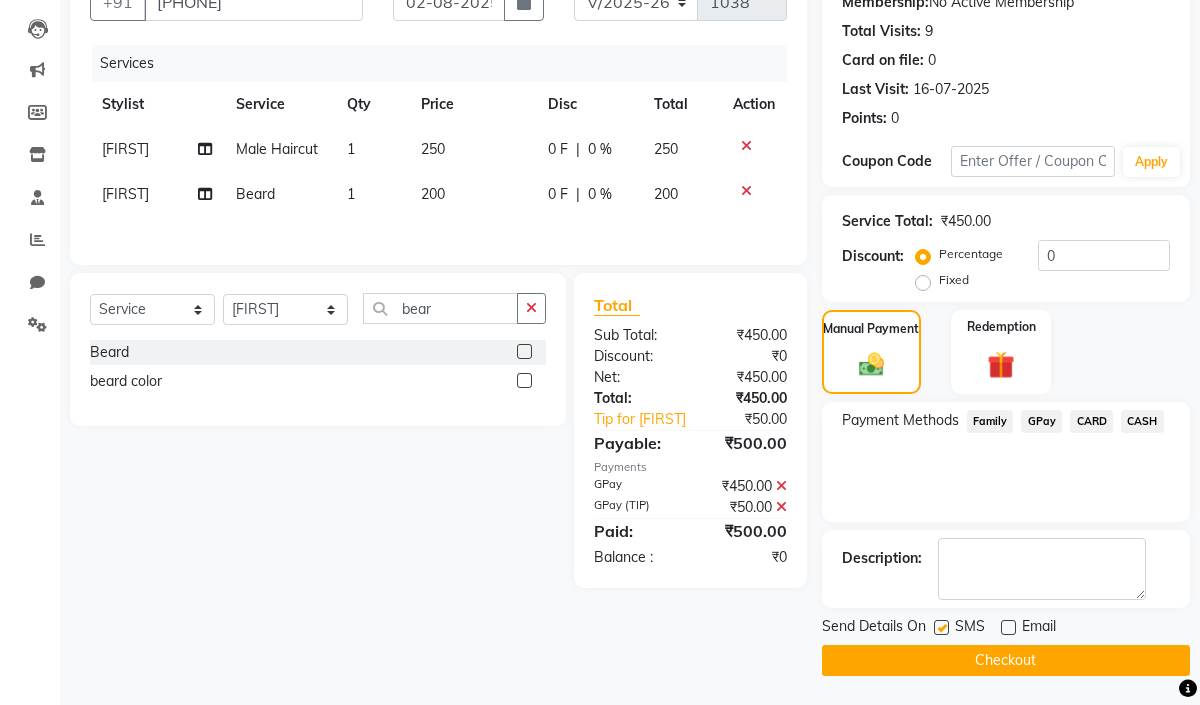 click on "Checkout" 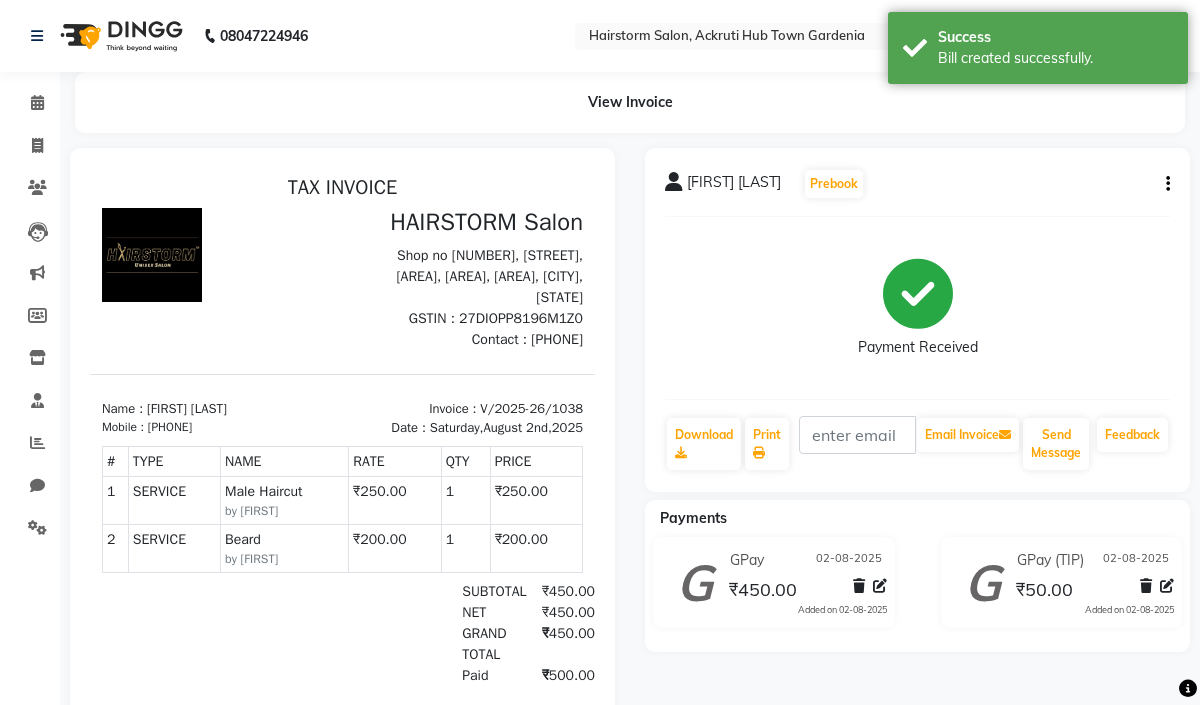 scroll, scrollTop: 0, scrollLeft: 0, axis: both 